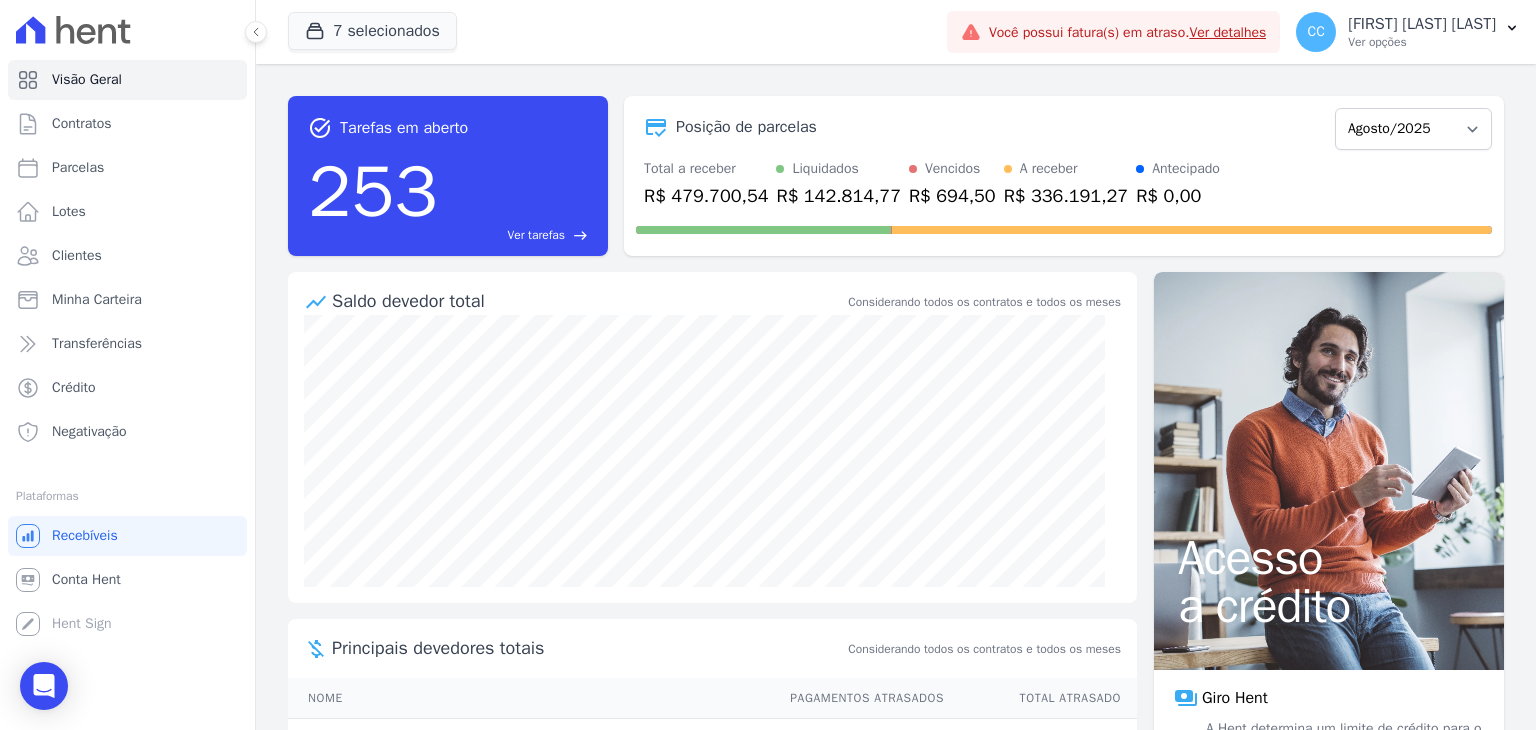 scroll, scrollTop: 0, scrollLeft: 0, axis: both 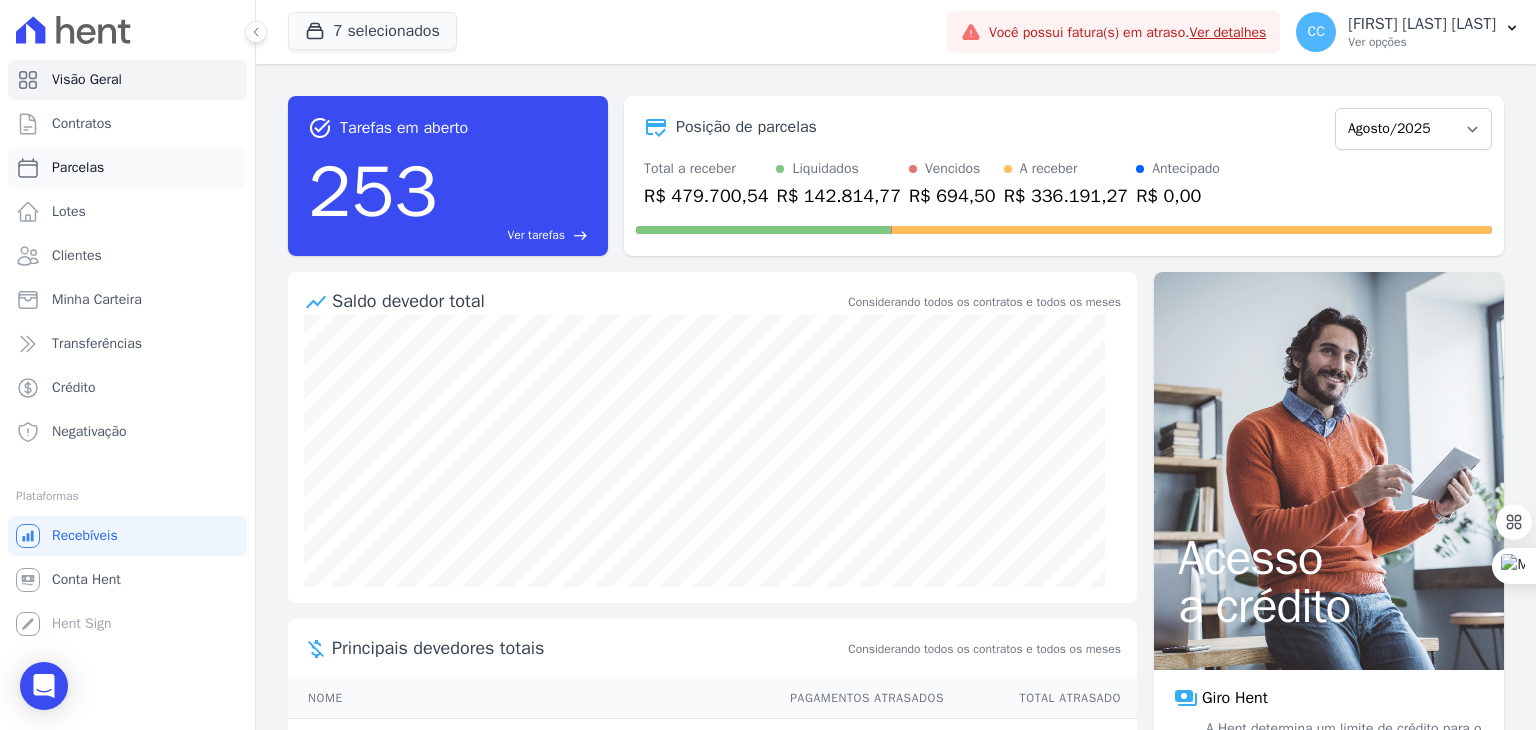 click on "Parcelas" at bounding box center (127, 168) 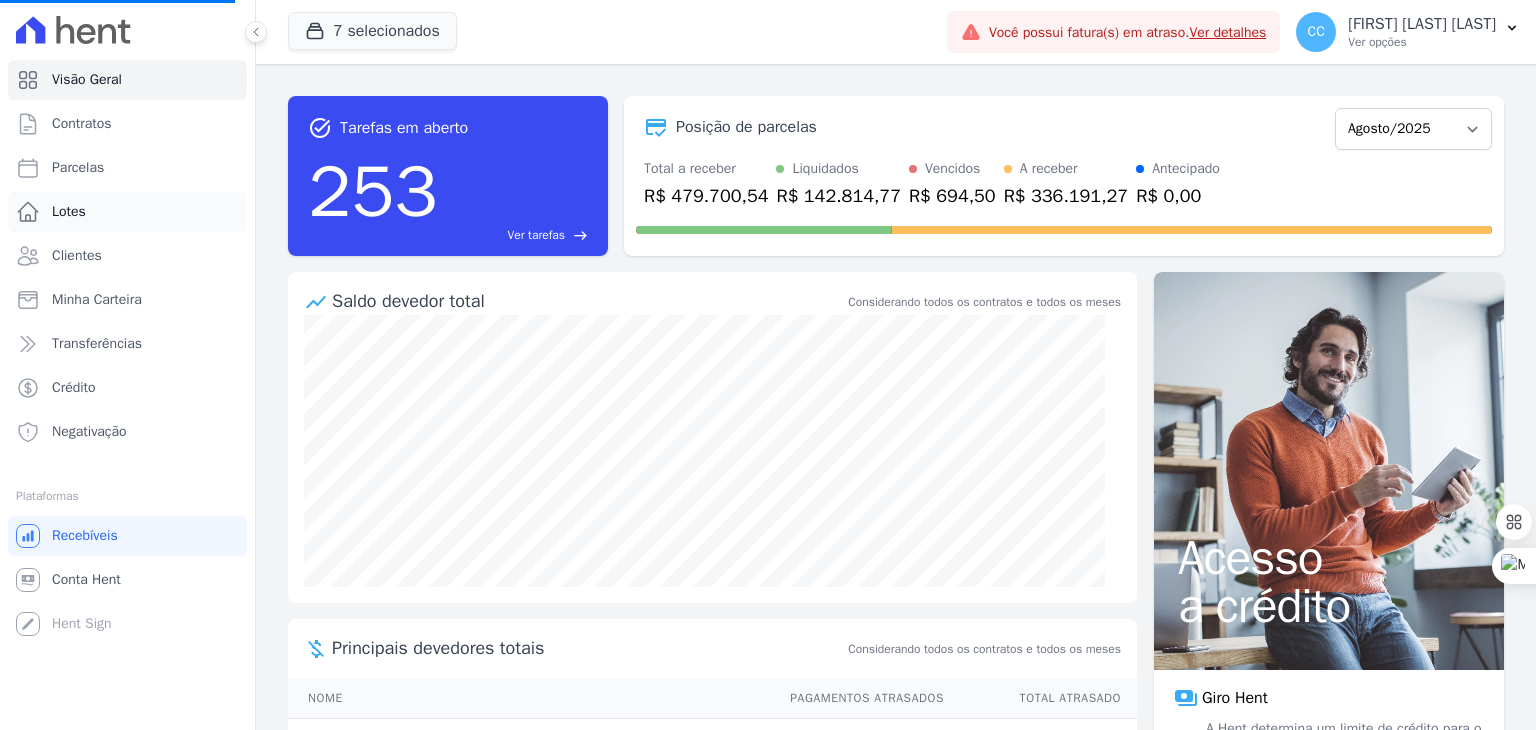 select 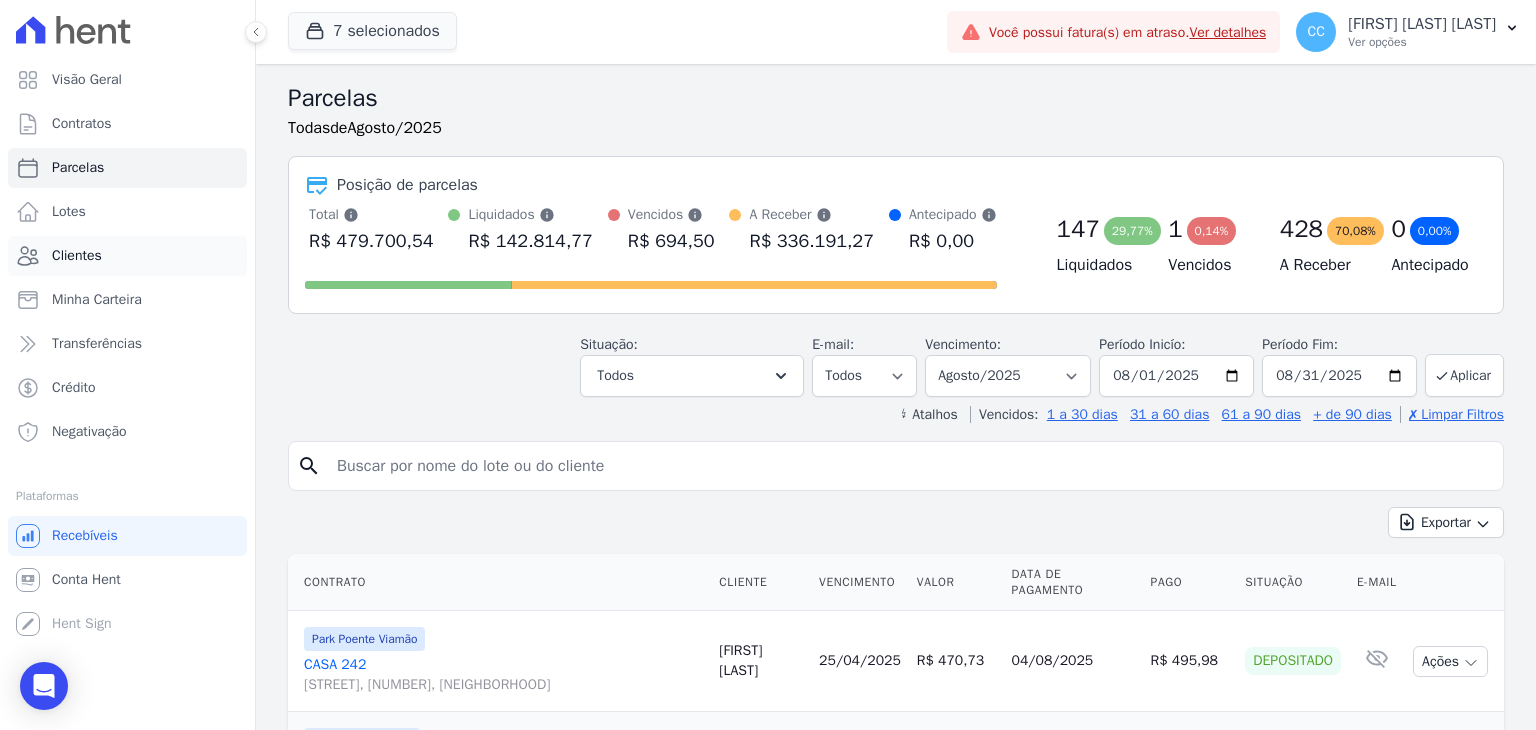 click on "Clientes" at bounding box center [127, 256] 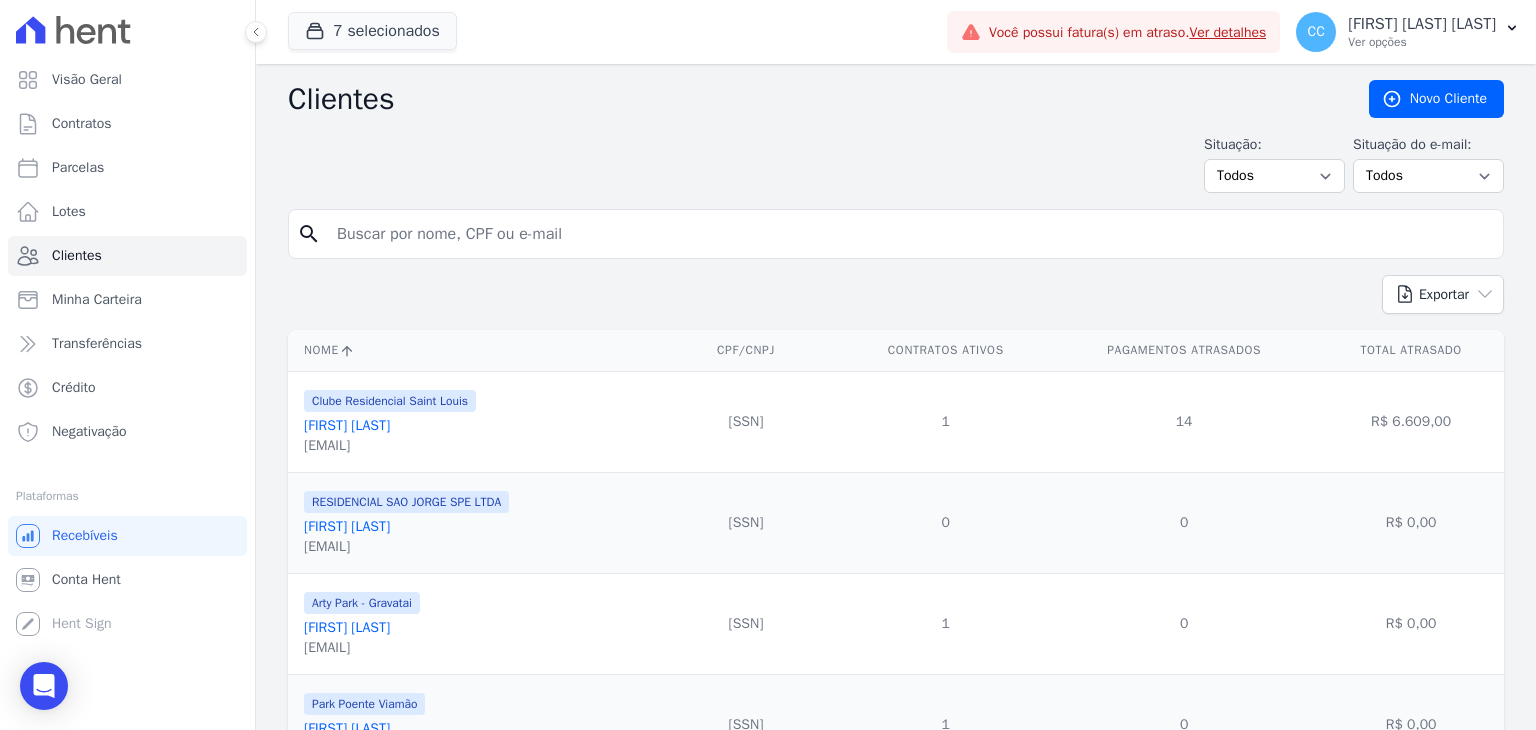 click on "search" at bounding box center (896, 234) 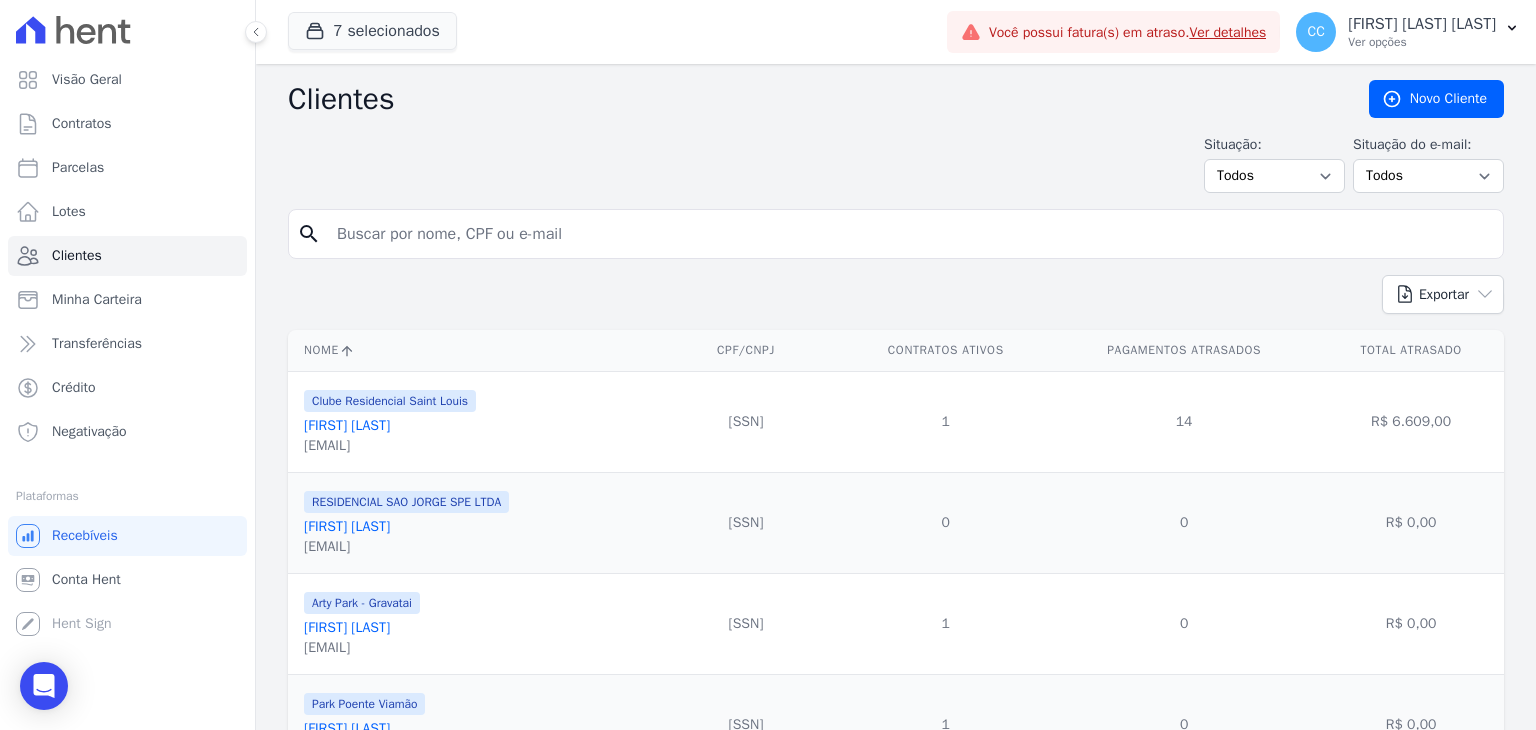 click at bounding box center [910, 234] 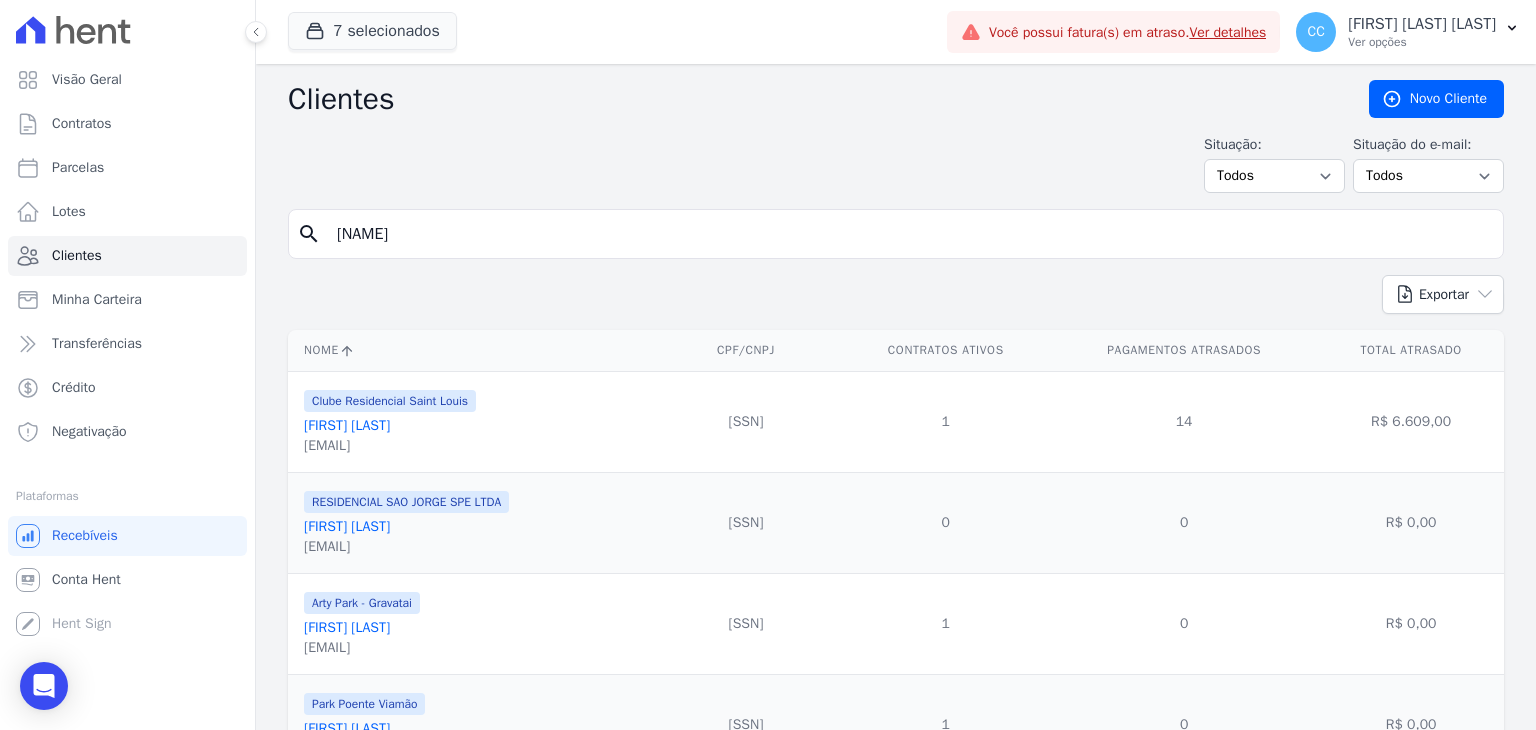 type on "[NAME]" 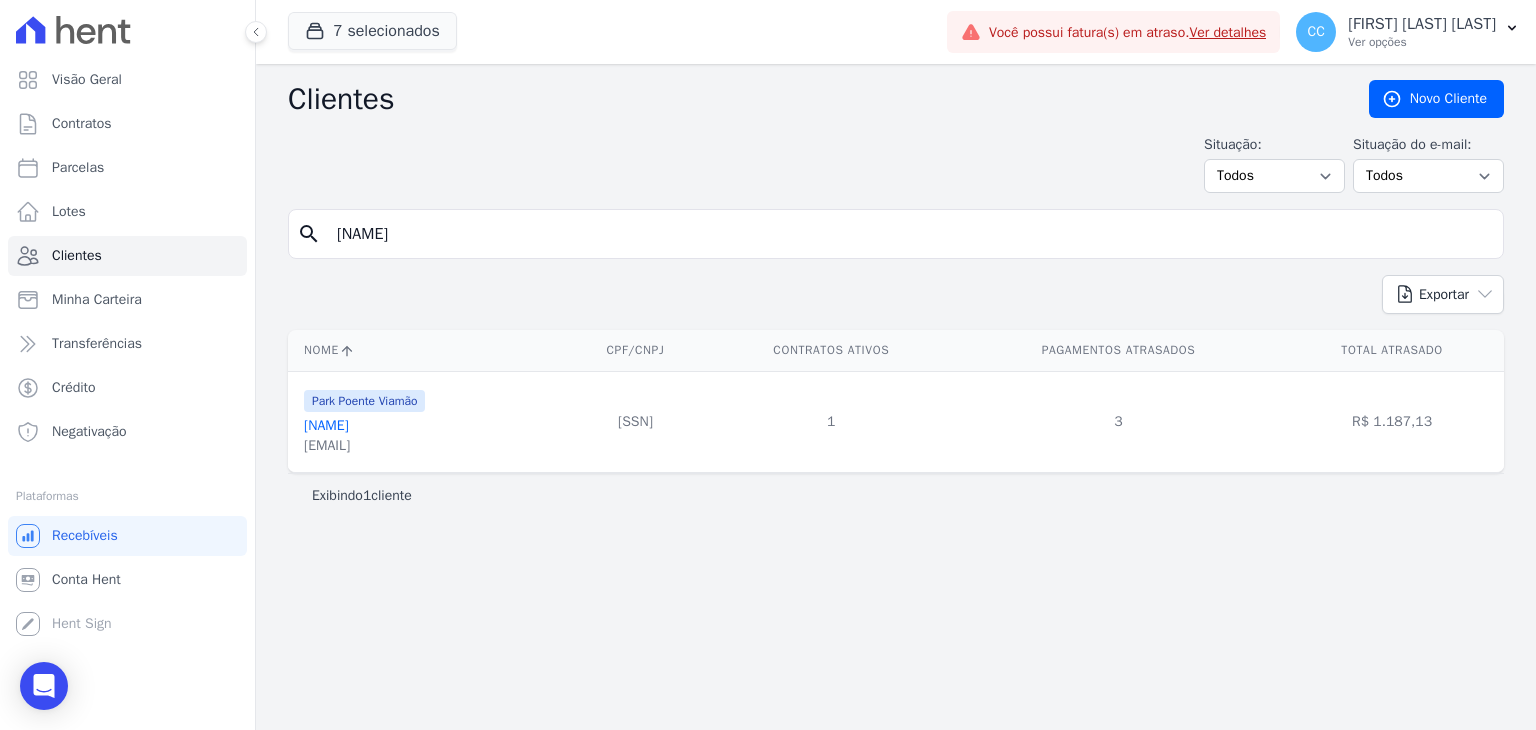 click on "[NAME]" at bounding box center (326, 425) 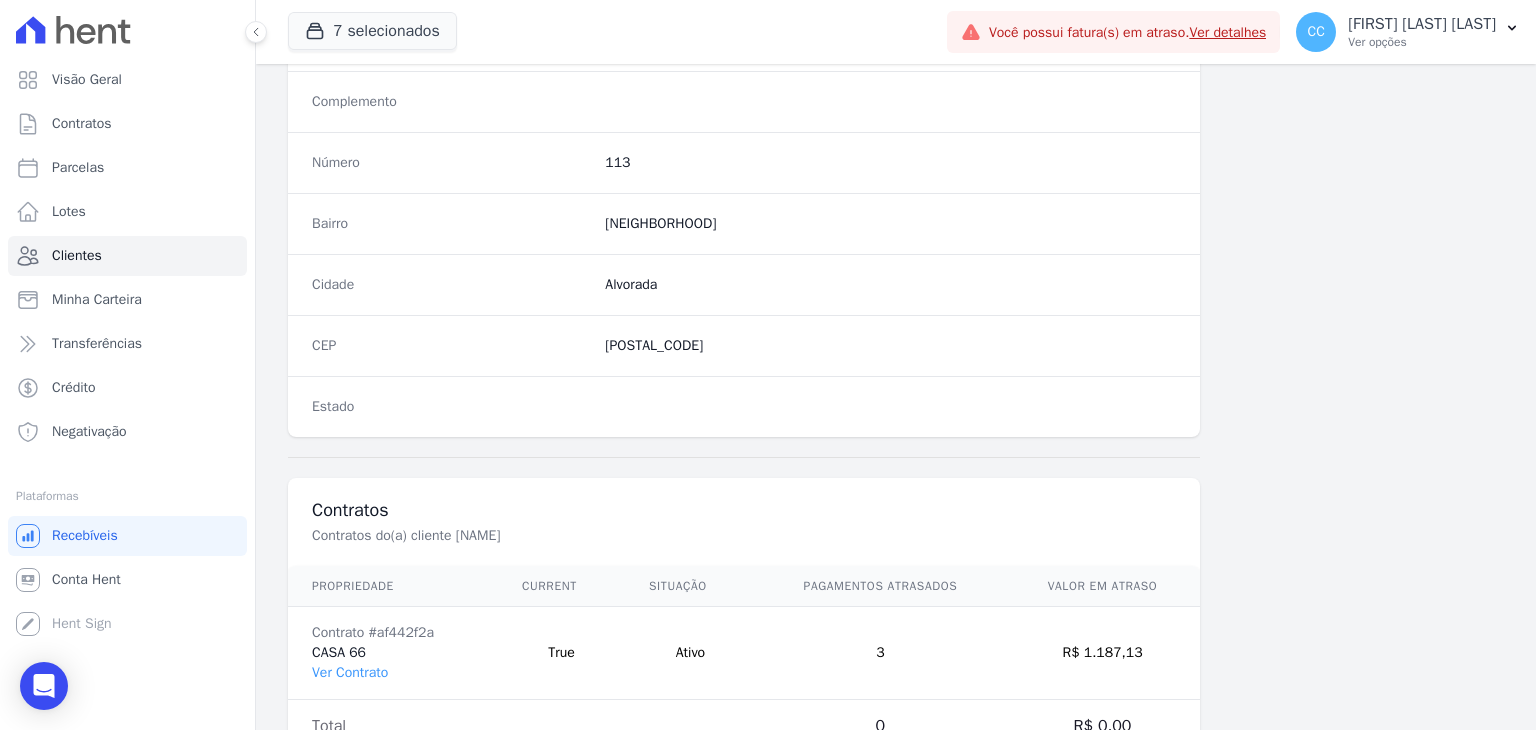 scroll, scrollTop: 1135, scrollLeft: 0, axis: vertical 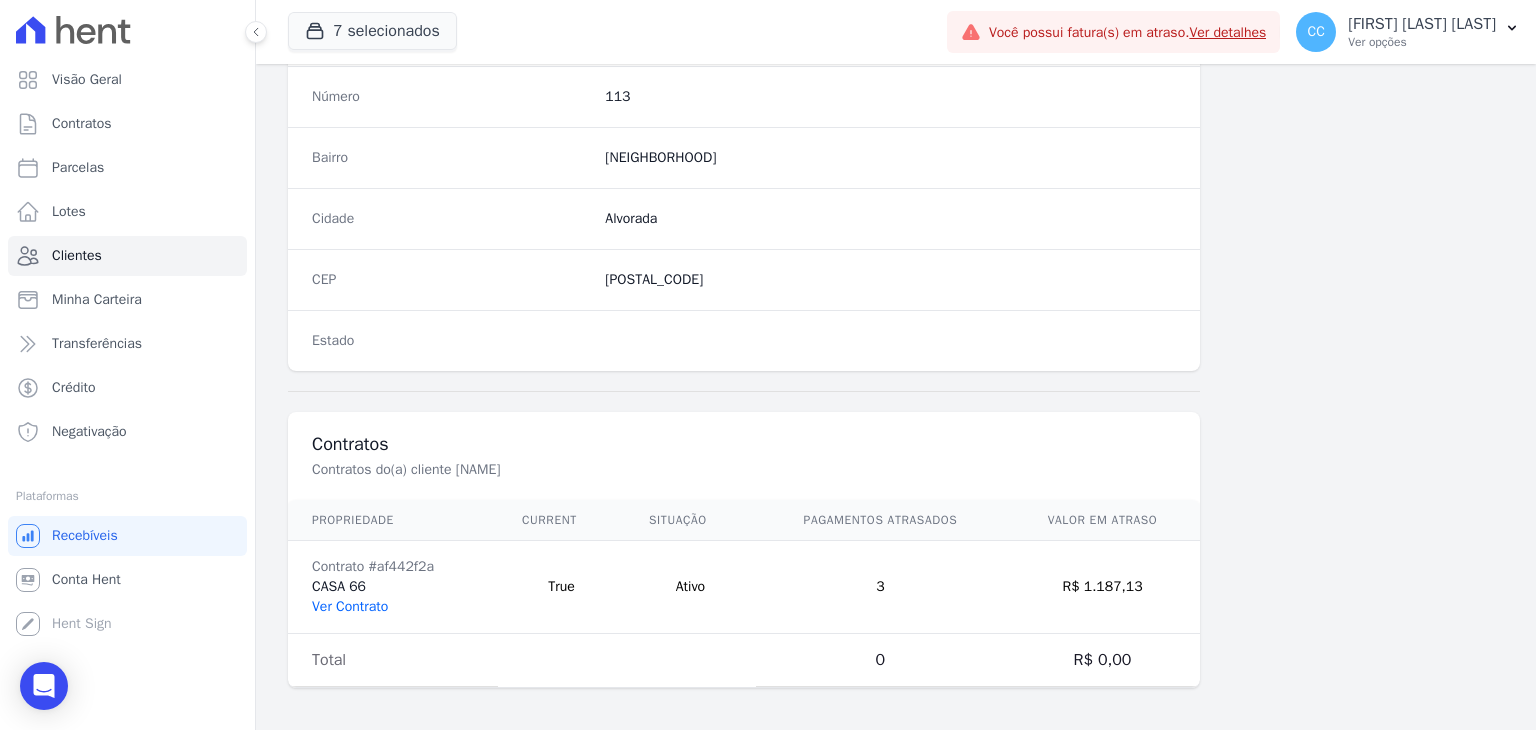 click on "Ver Contrato" at bounding box center [350, 606] 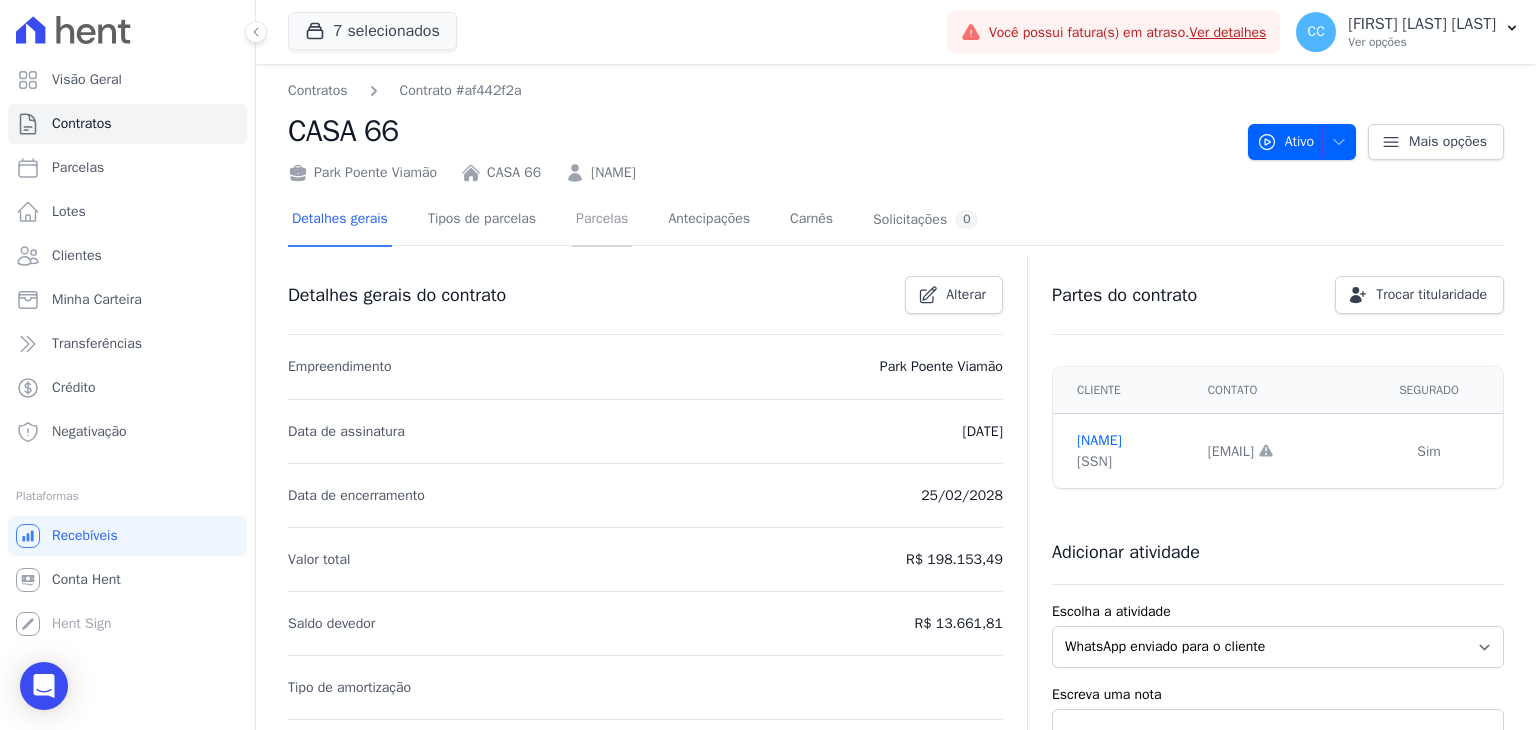 click on "Parcelas" at bounding box center (602, 220) 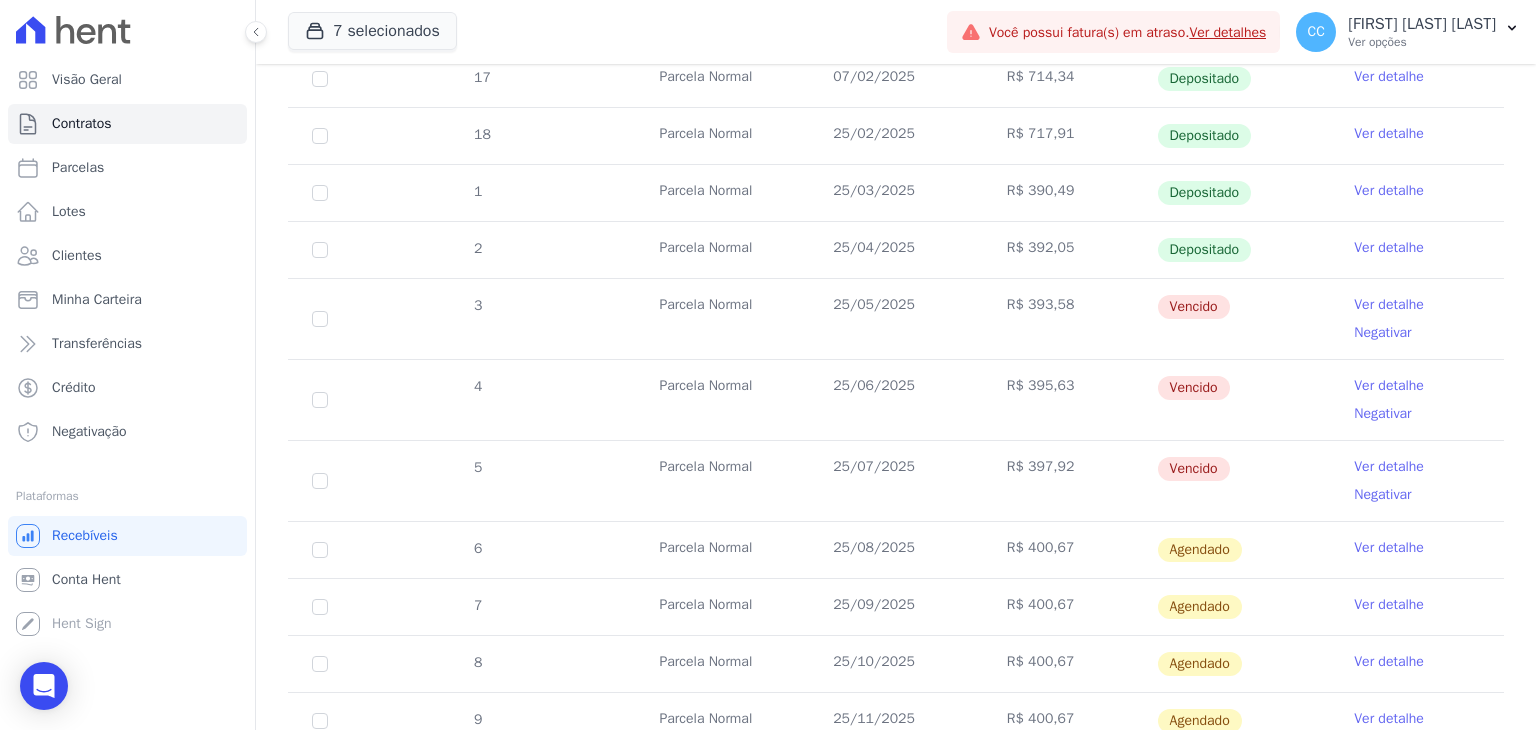 scroll, scrollTop: 500, scrollLeft: 0, axis: vertical 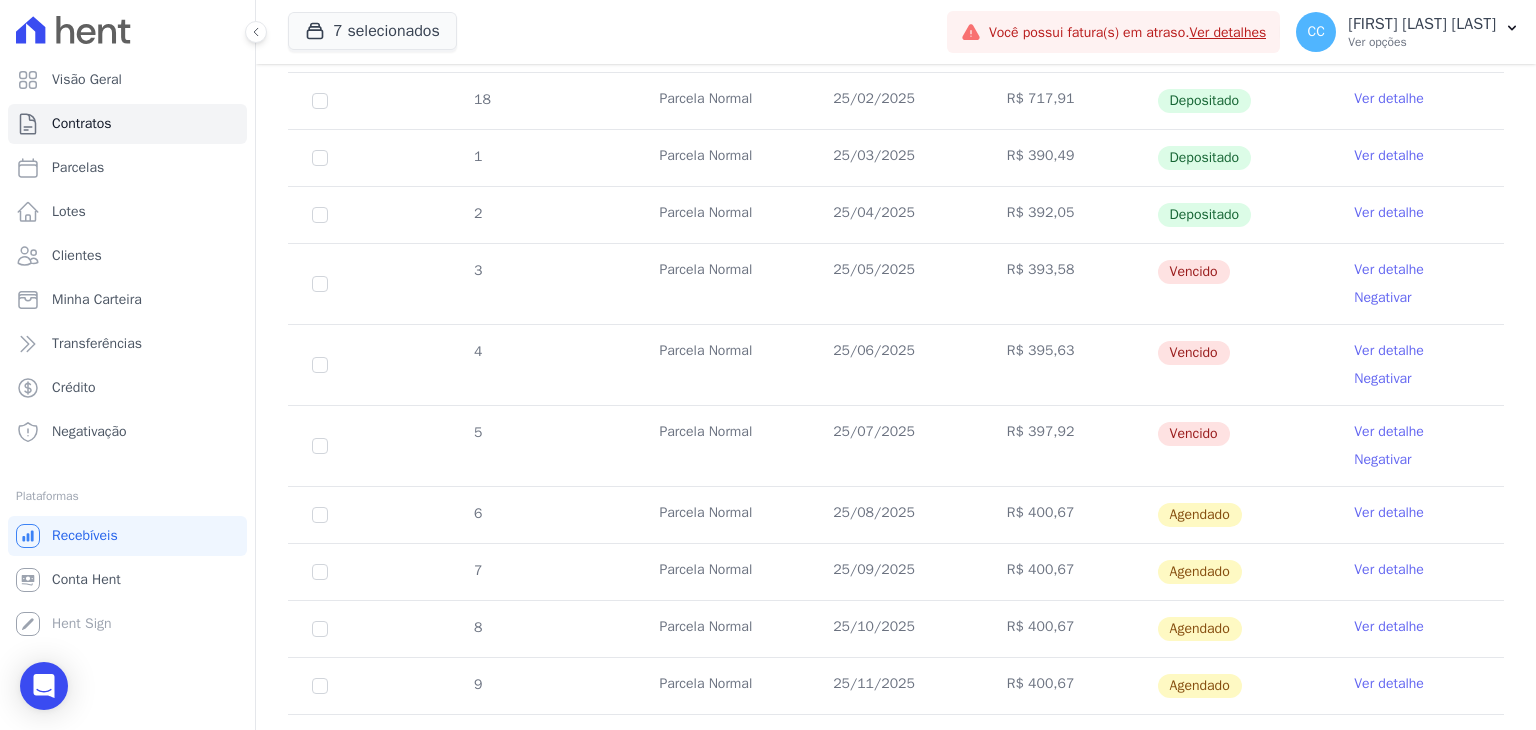 drag, startPoint x: 336, startPoint y: 280, endPoint x: 318, endPoint y: 277, distance: 18.248287 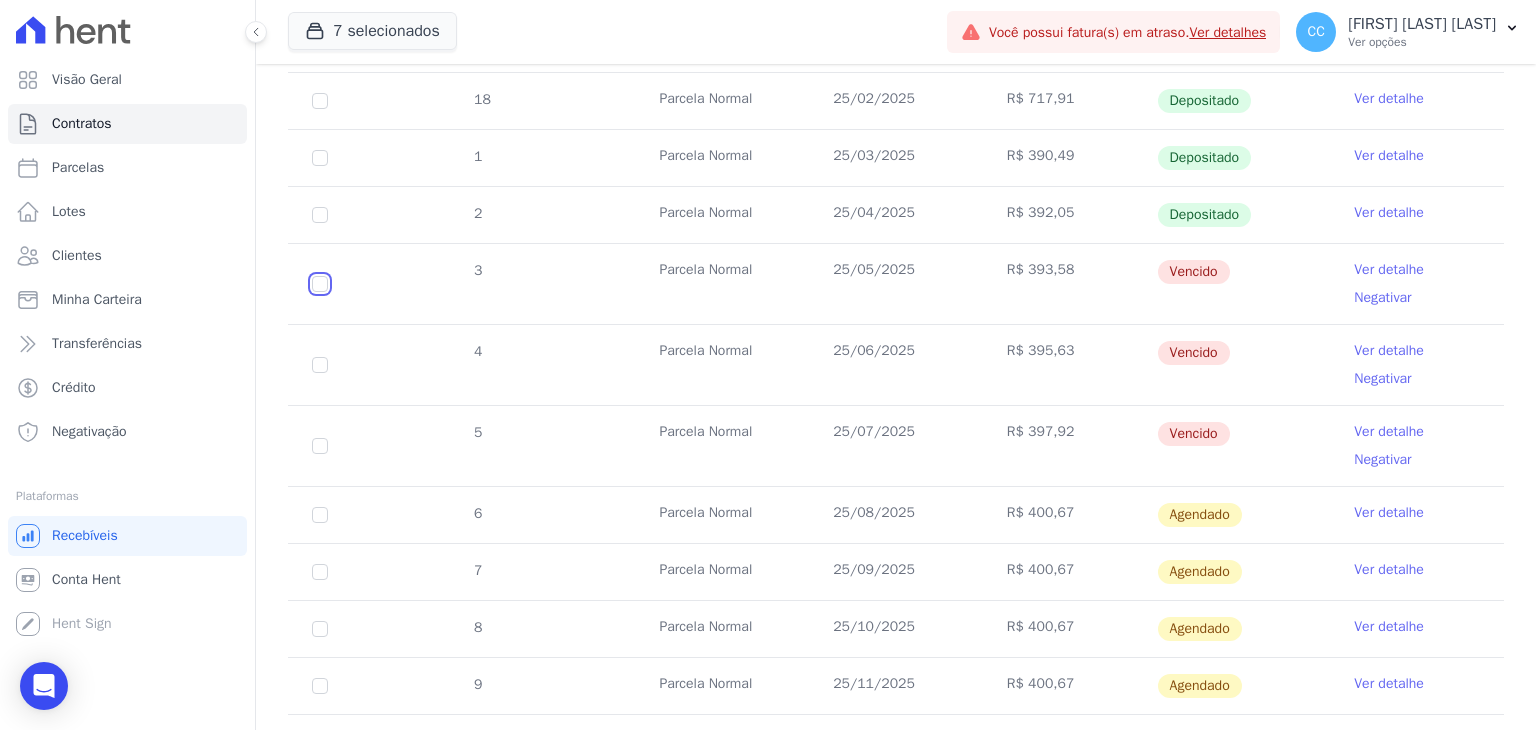click at bounding box center [320, 284] 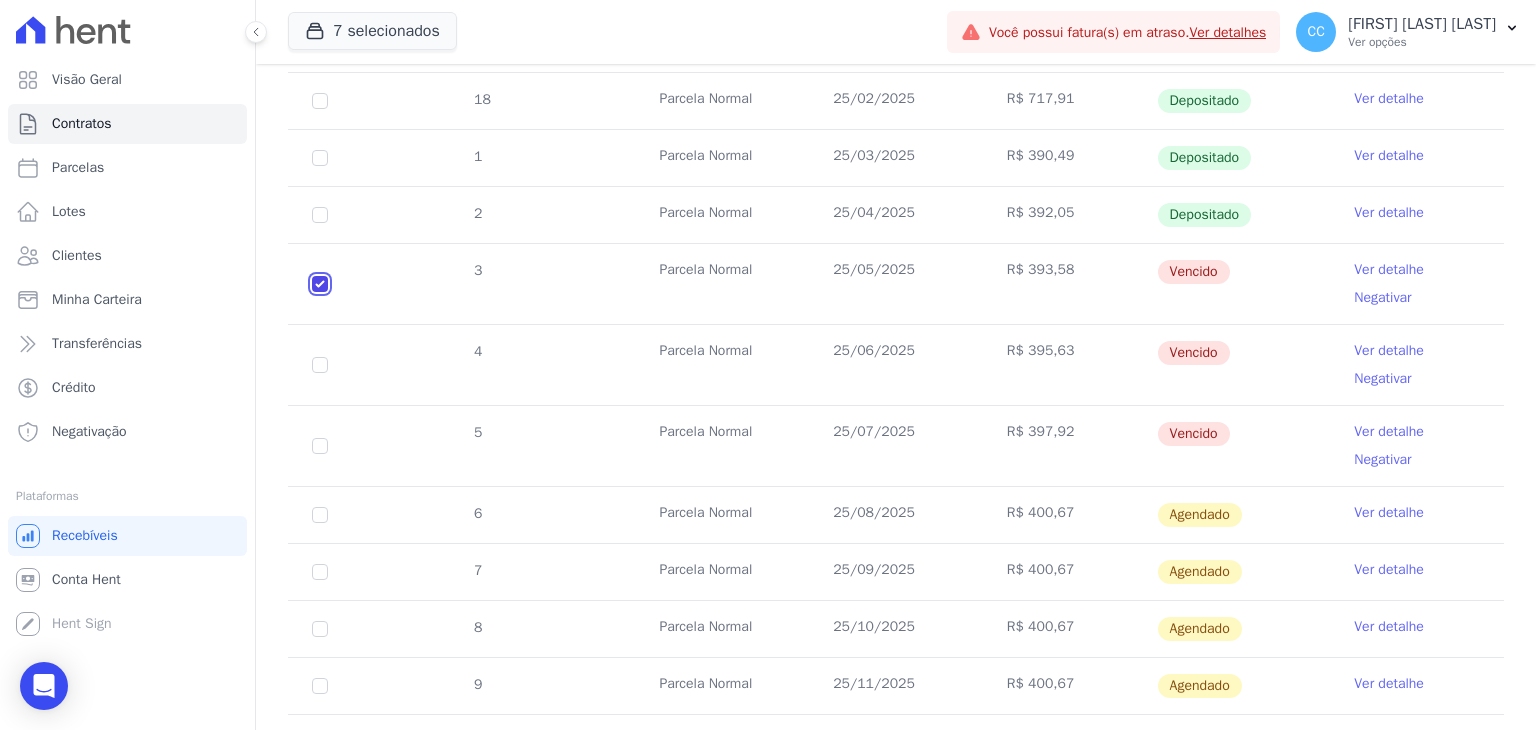 checkbox on "true" 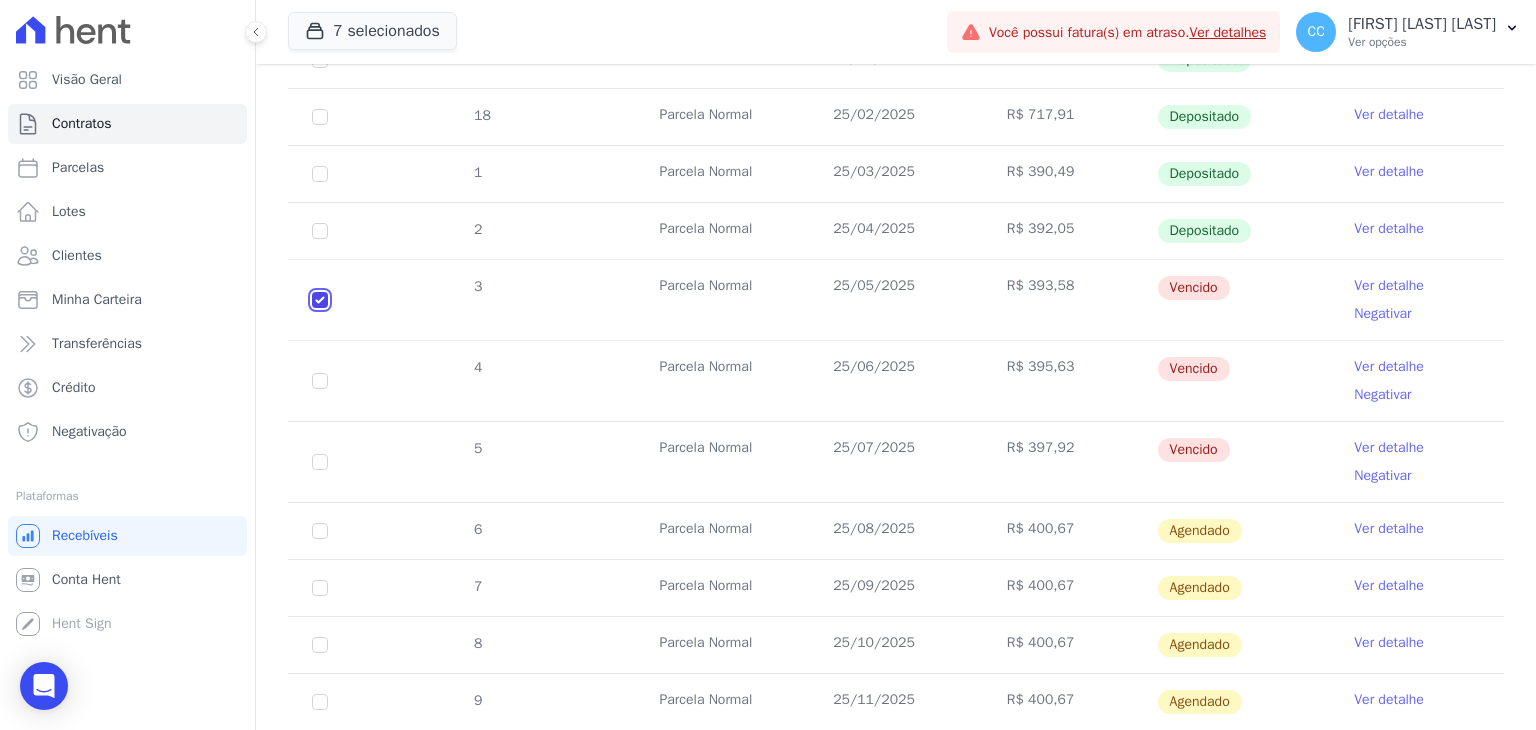 scroll, scrollTop: 516, scrollLeft: 0, axis: vertical 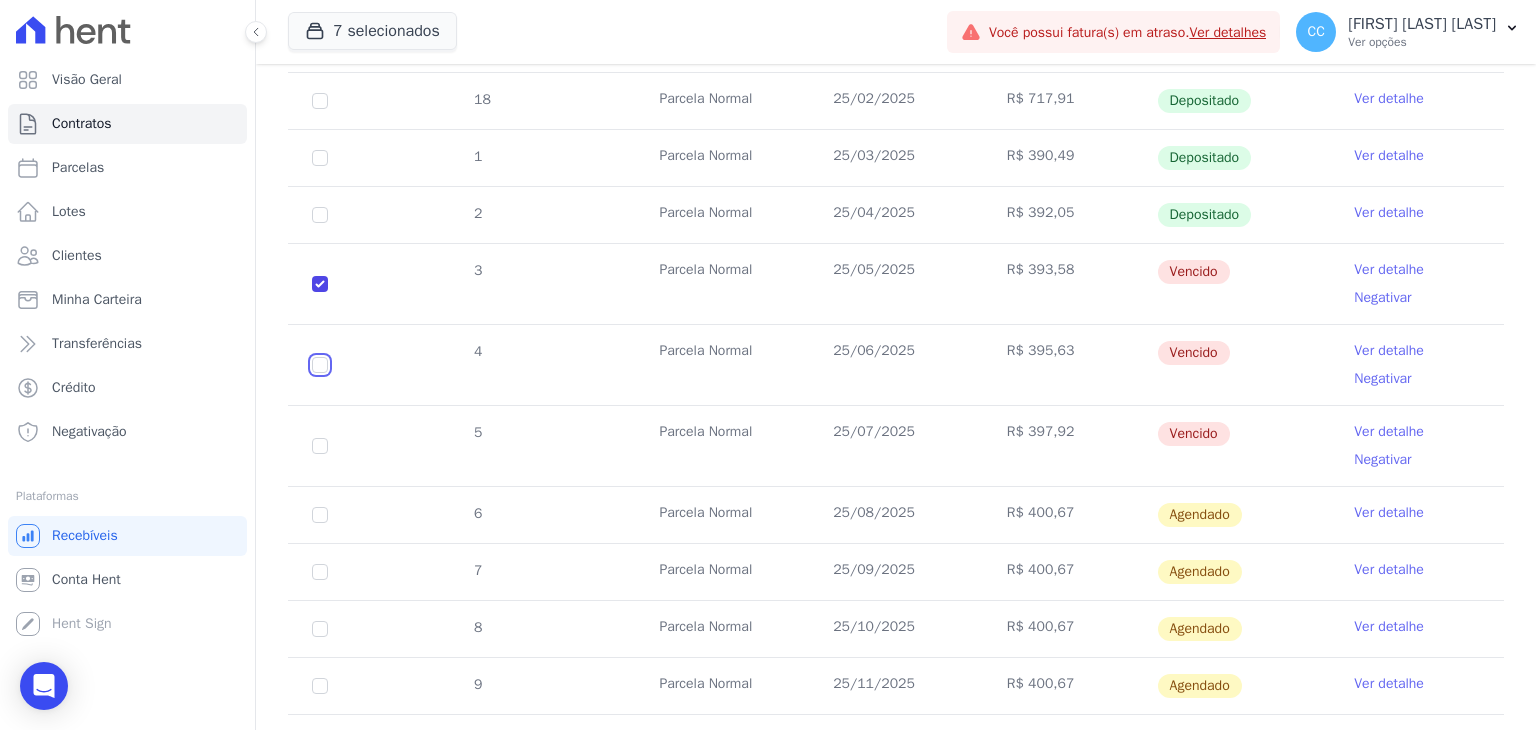 click at bounding box center (320, 284) 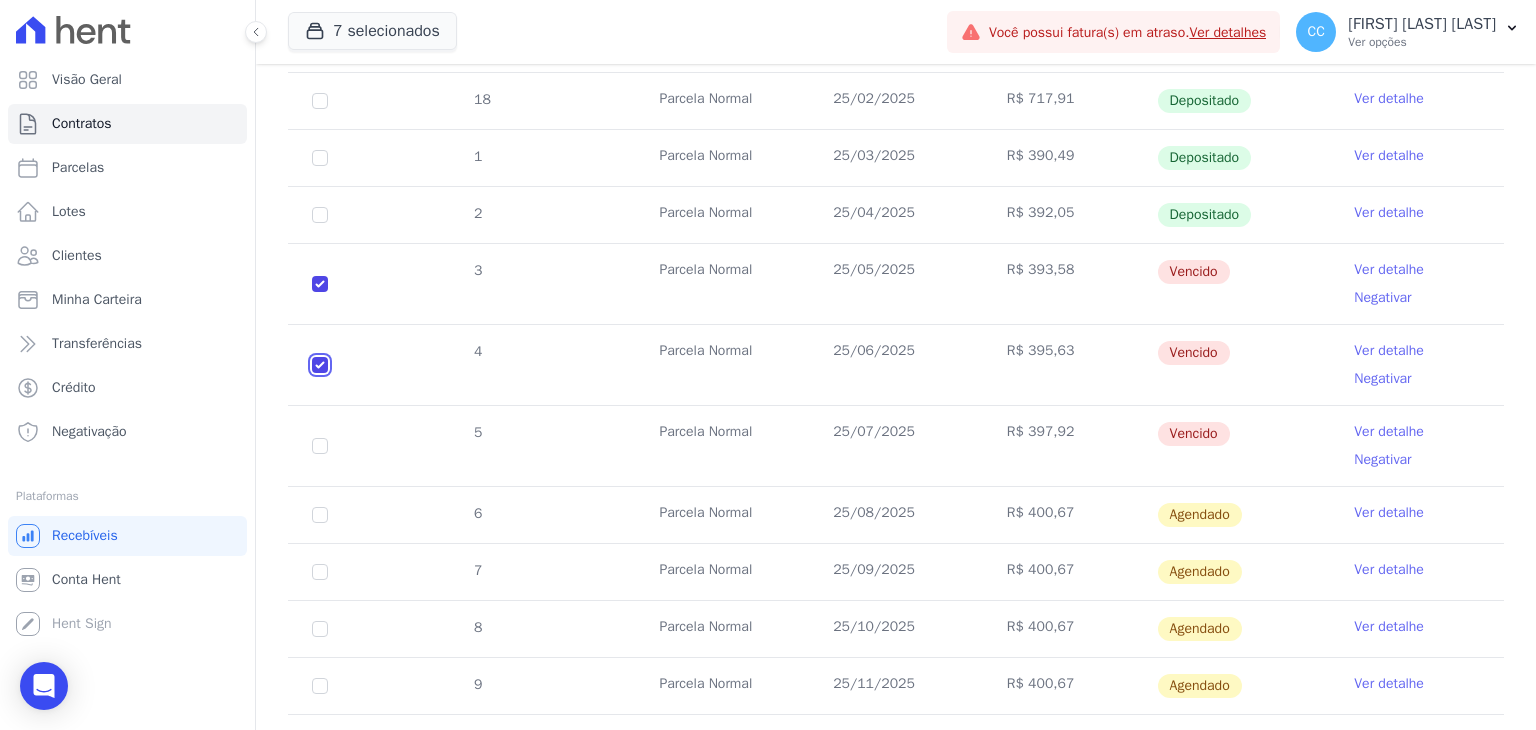 checkbox on "true" 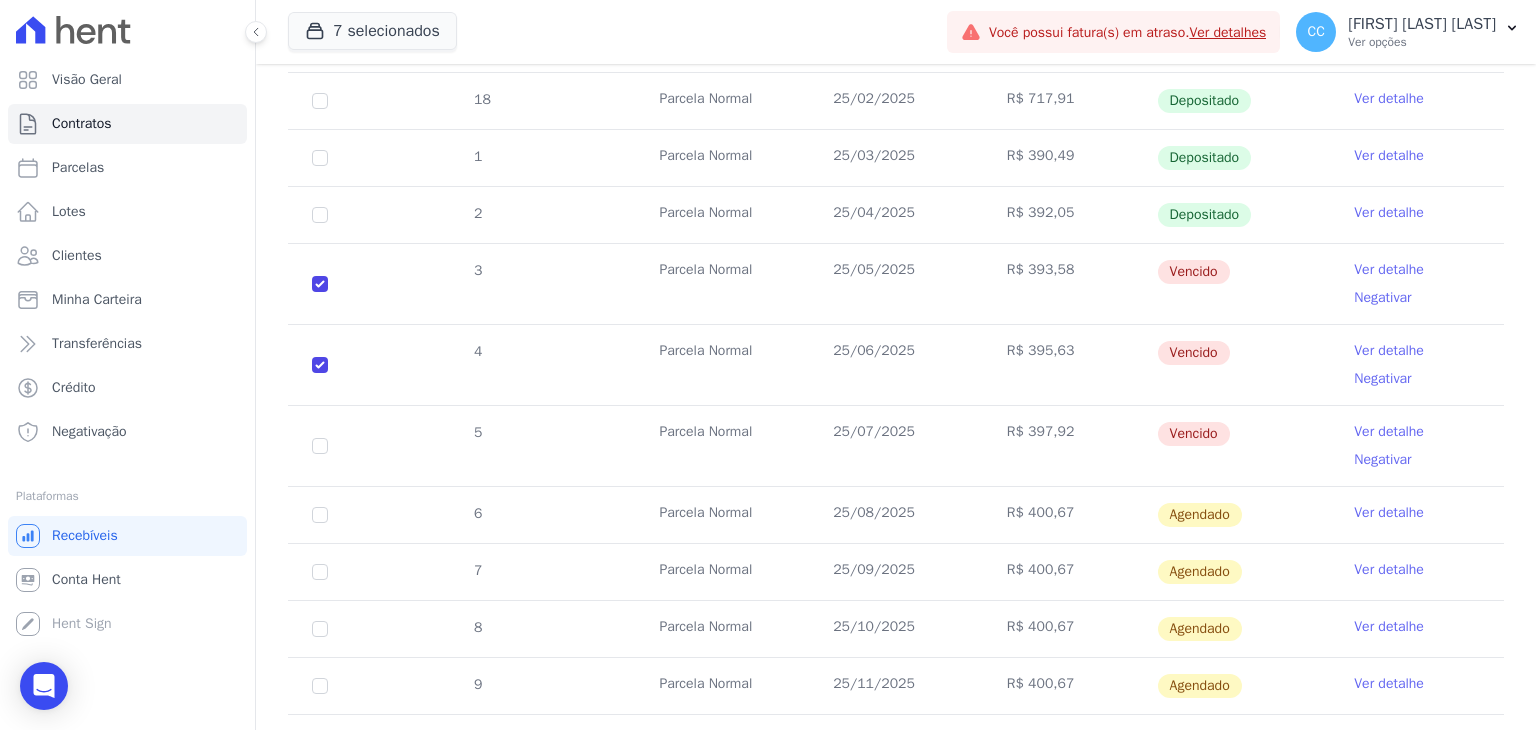 click on "5" at bounding box center [320, 446] 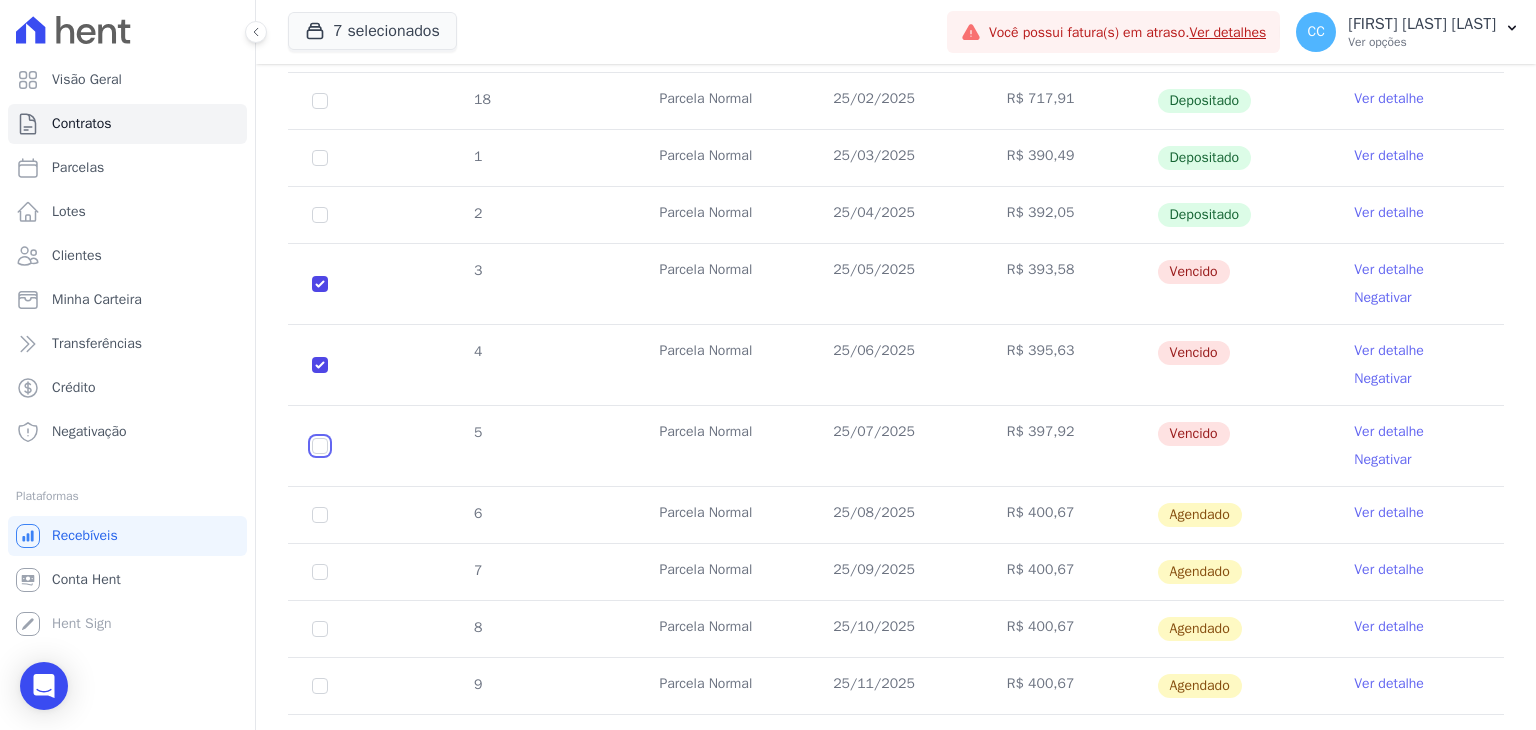 click at bounding box center (320, 284) 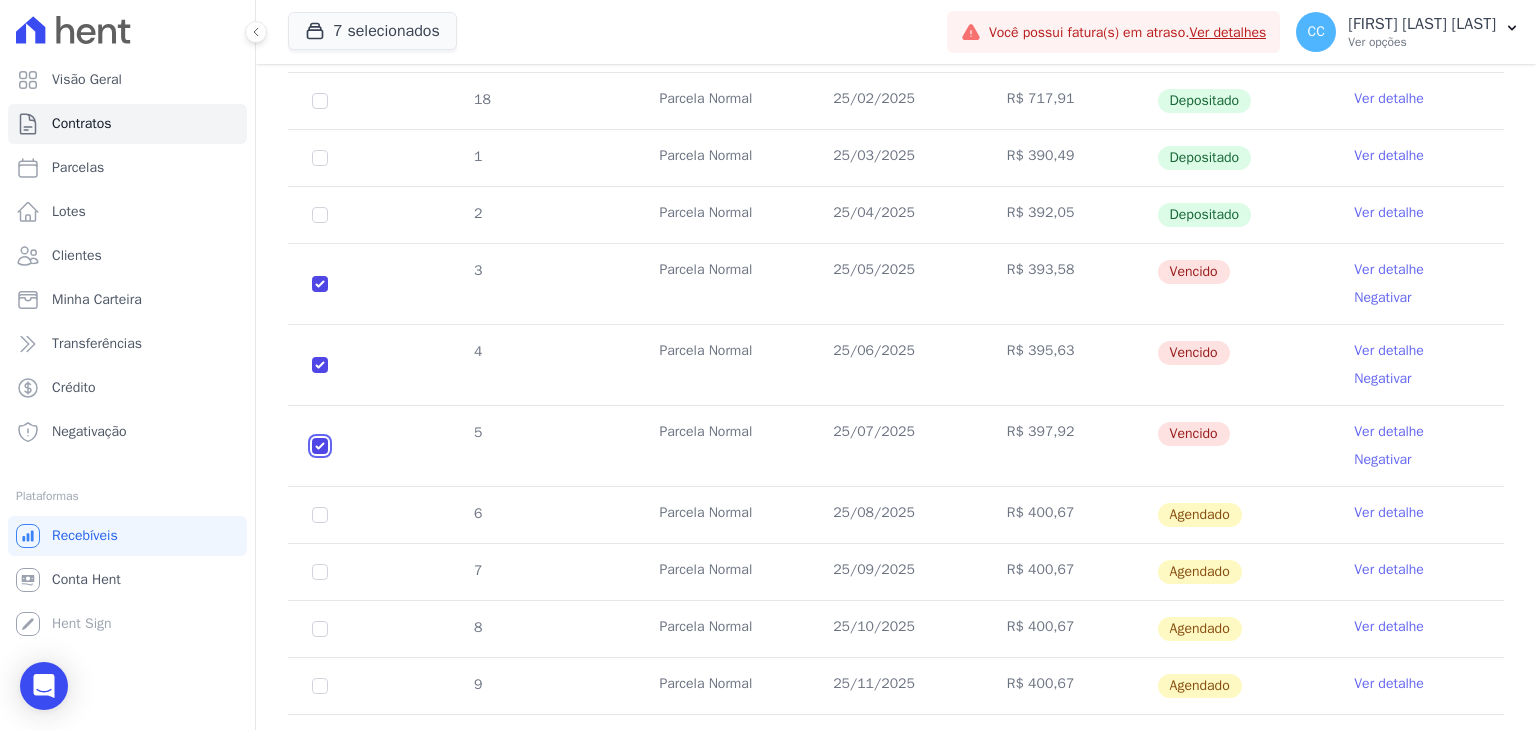 checkbox on "true" 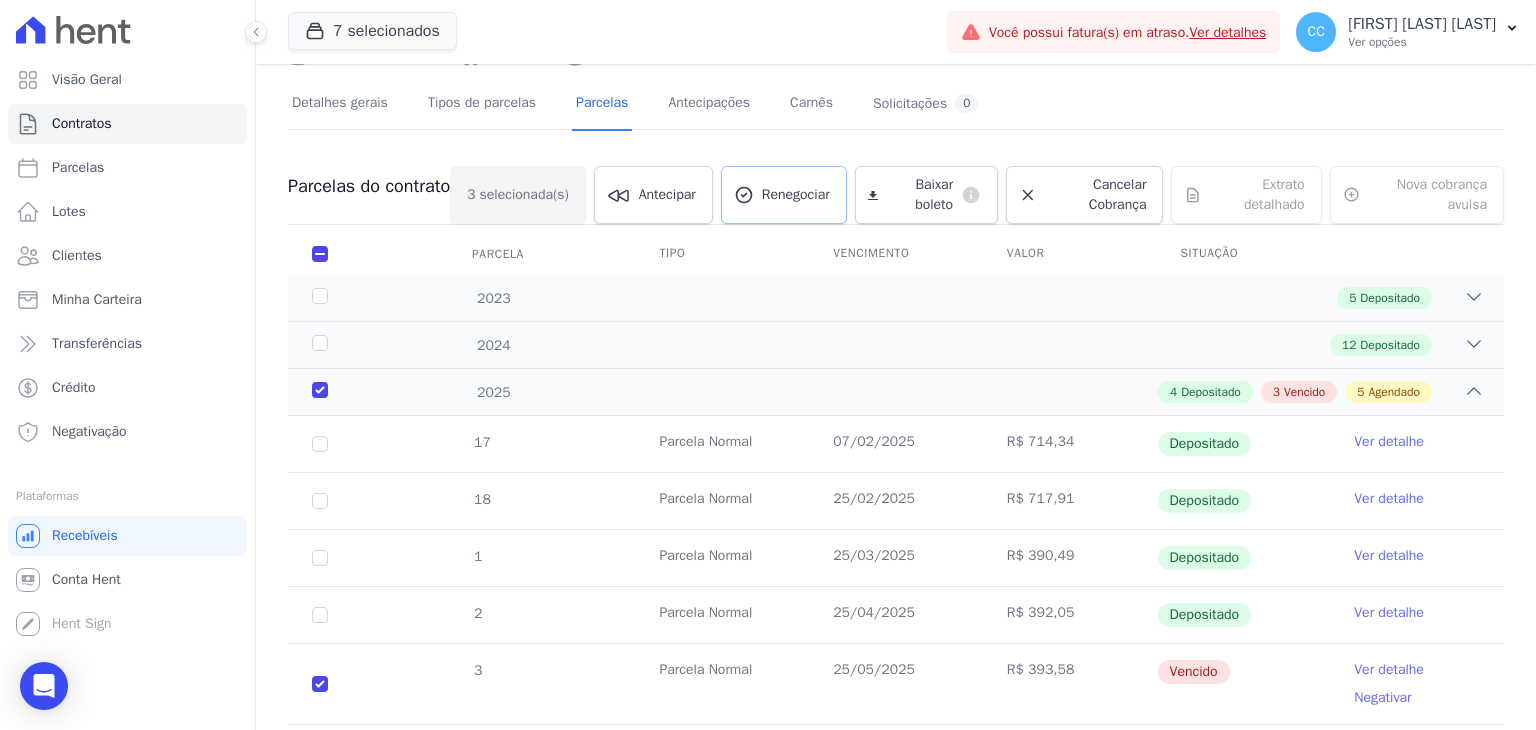 scroll, scrollTop: 16, scrollLeft: 0, axis: vertical 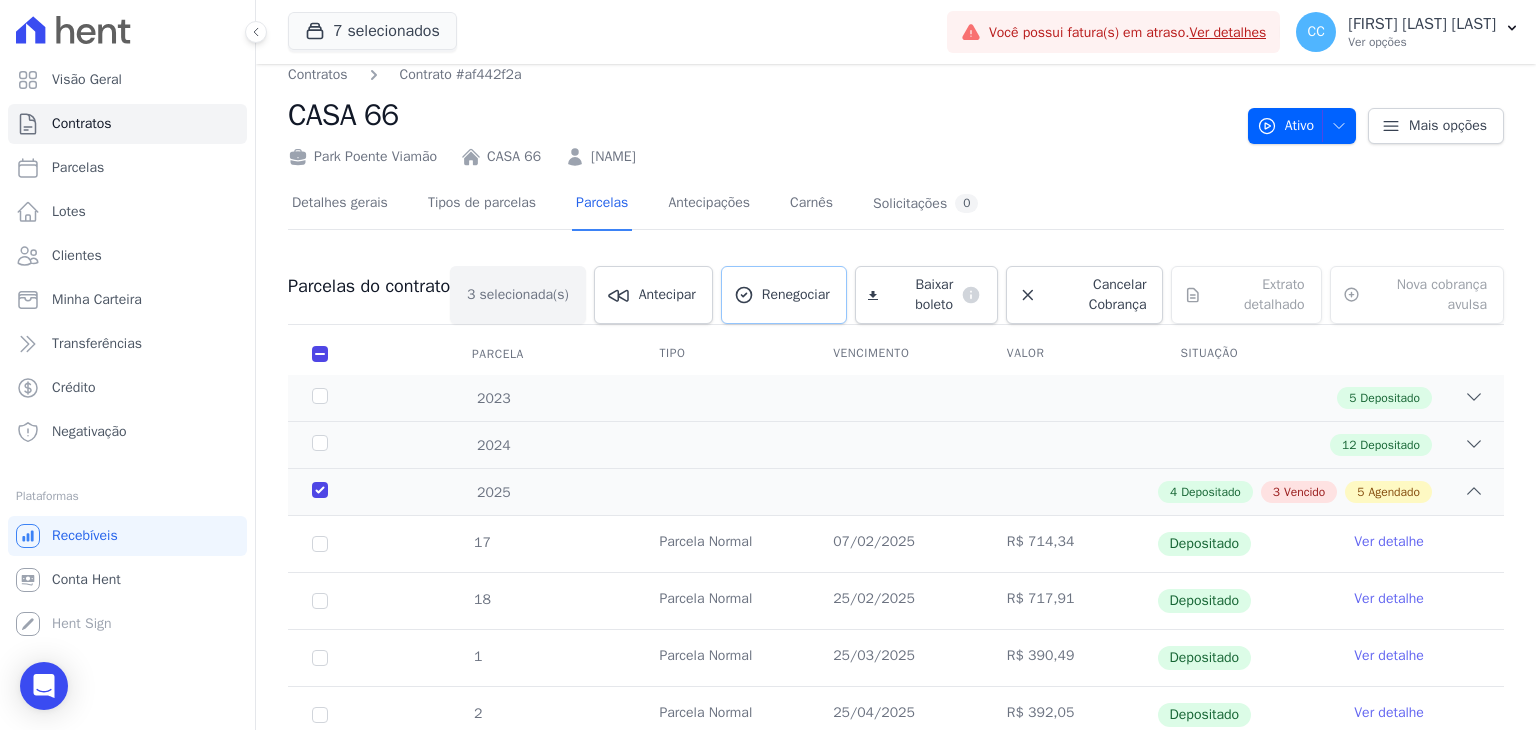 click on "Renegociar" at bounding box center [796, 295] 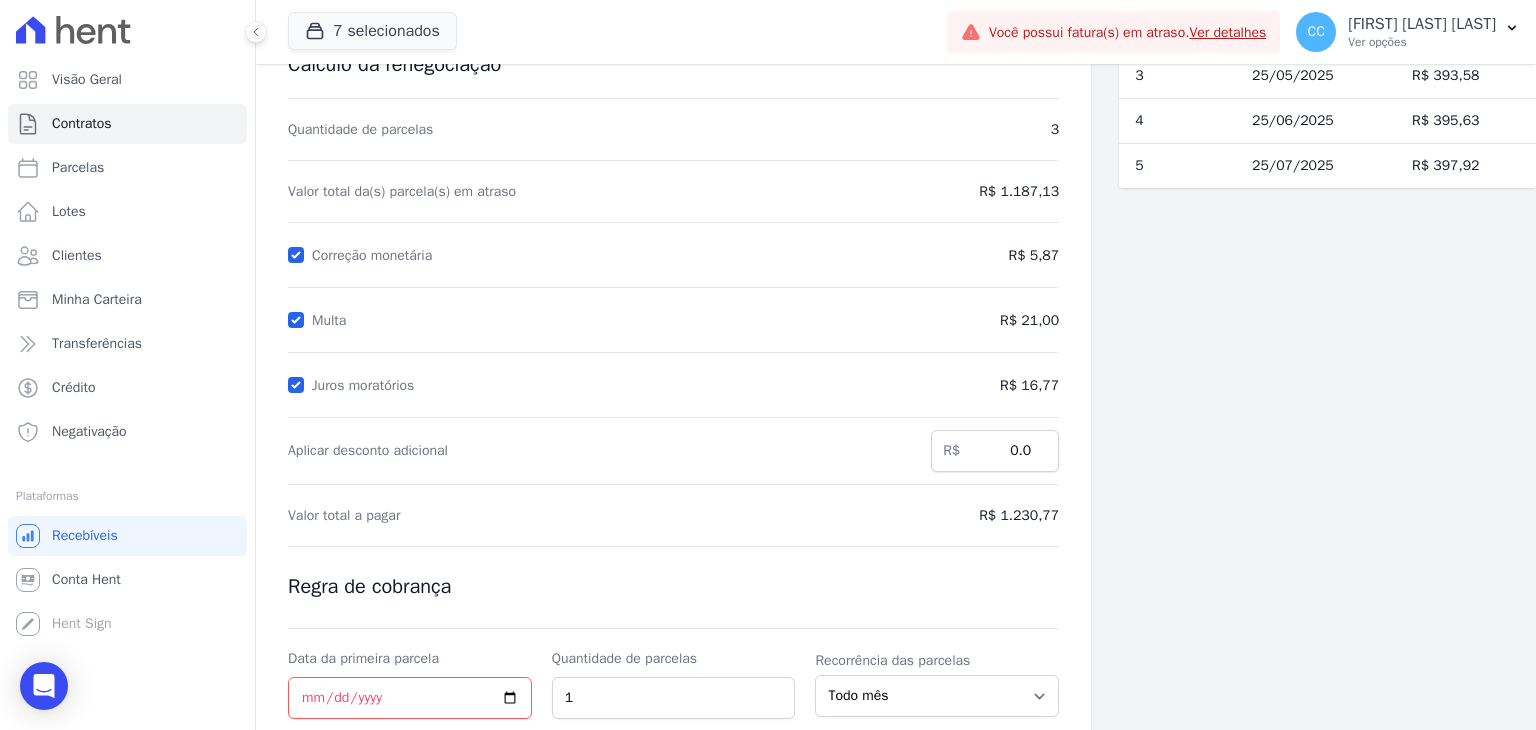 scroll, scrollTop: 0, scrollLeft: 0, axis: both 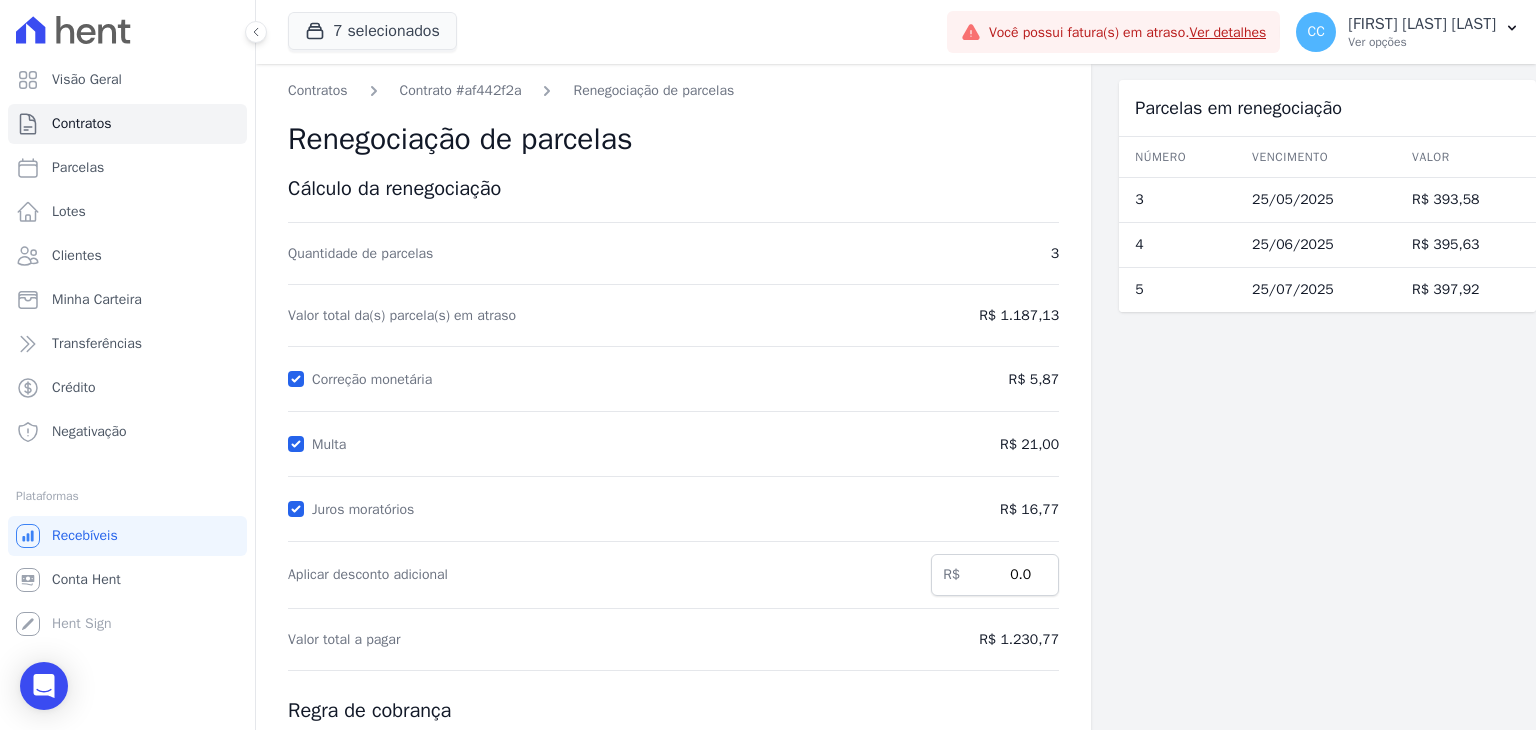 click on "Parcelas em renegociação
Número
Vencimento
Valor
3
[DATE]
R$ 393,58
4
[DATE]
R$ 395,63
5" at bounding box center (1327, 532) 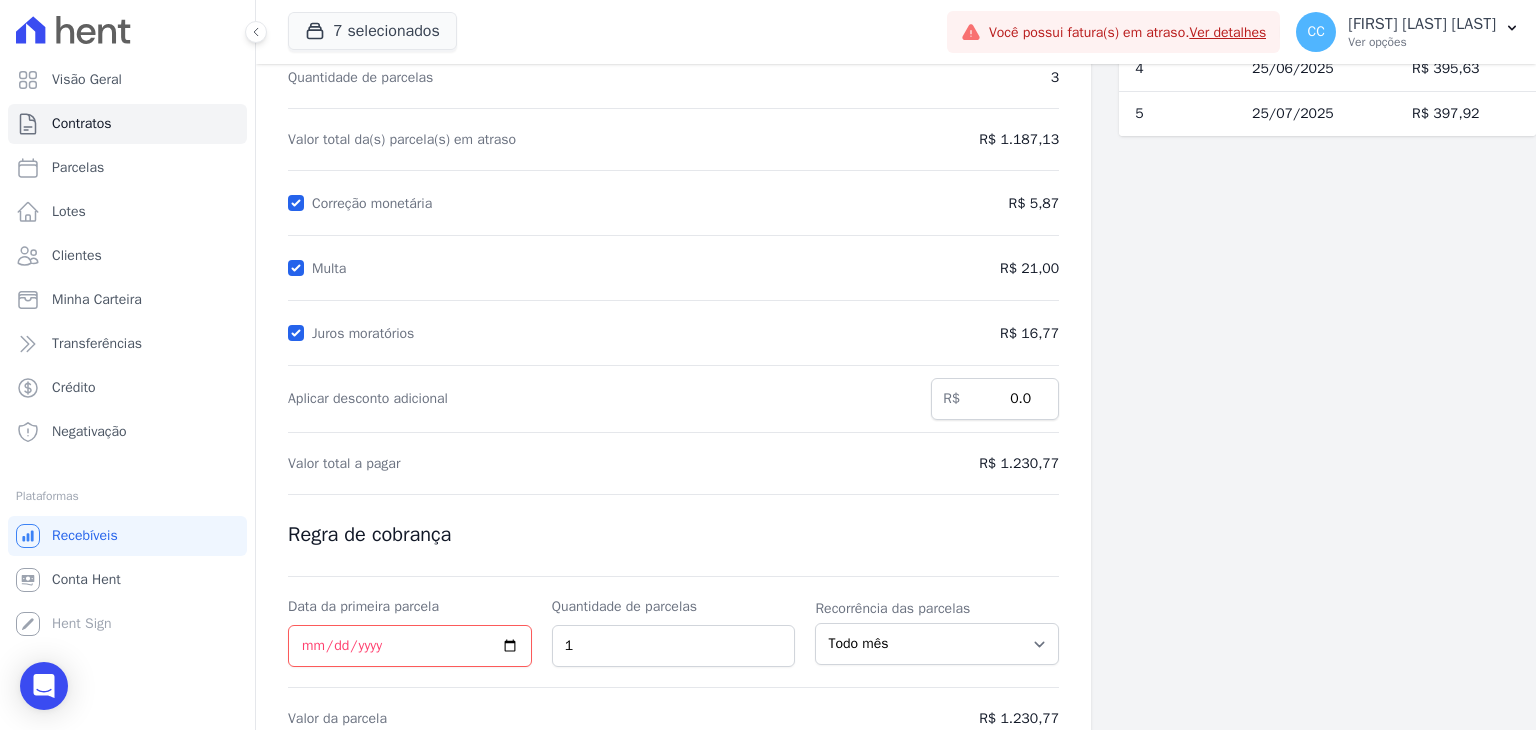 scroll, scrollTop: 0, scrollLeft: 0, axis: both 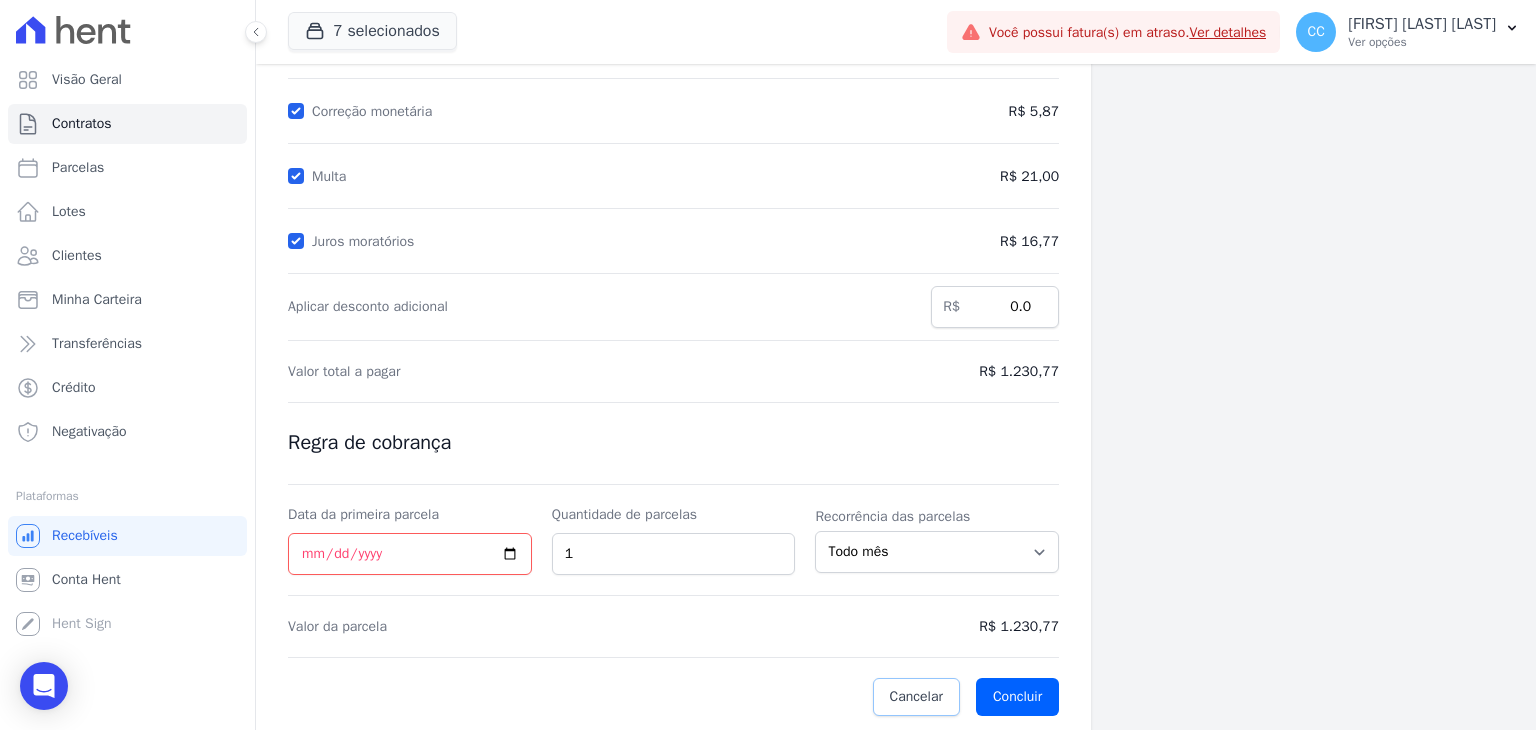 click on "Cancelar" at bounding box center [916, 697] 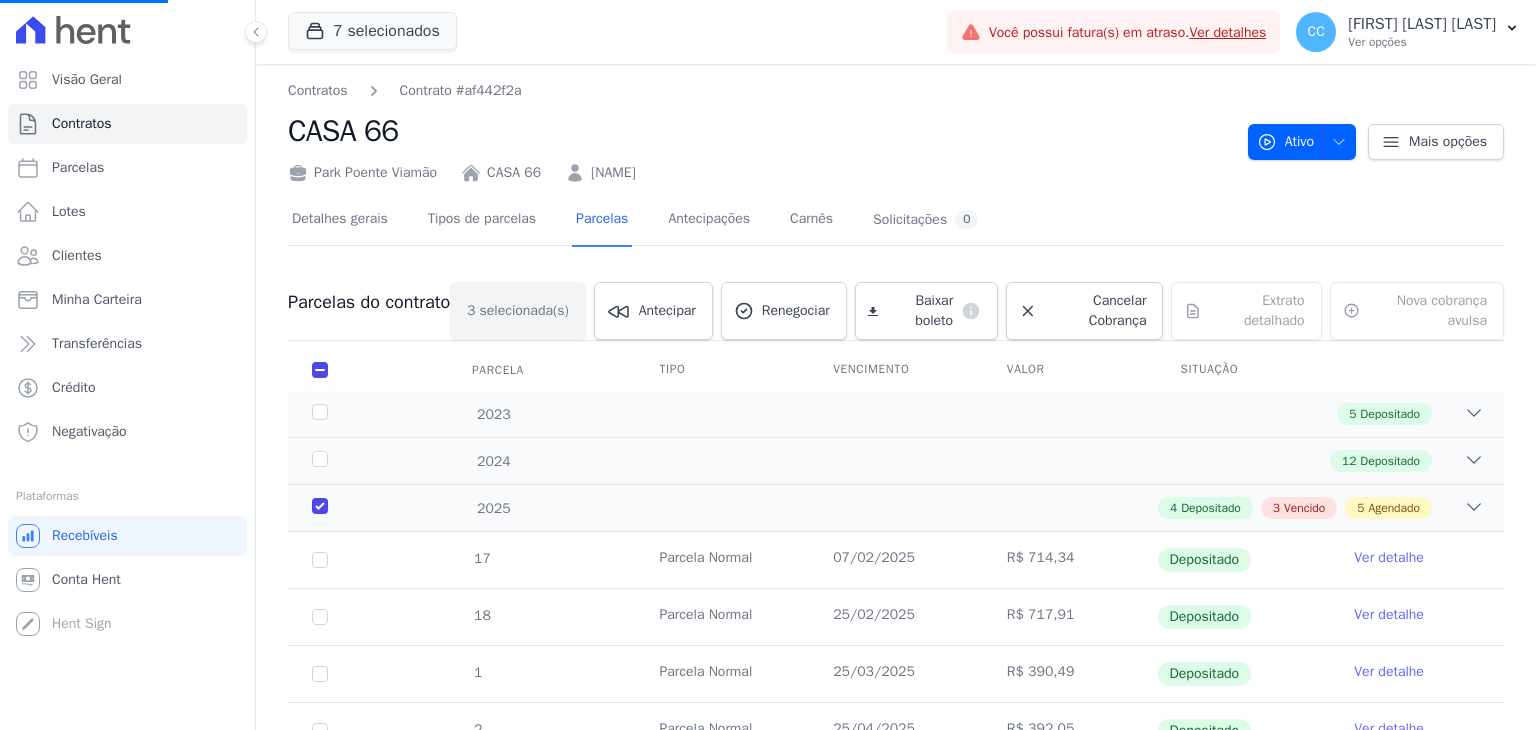 scroll, scrollTop: 200, scrollLeft: 0, axis: vertical 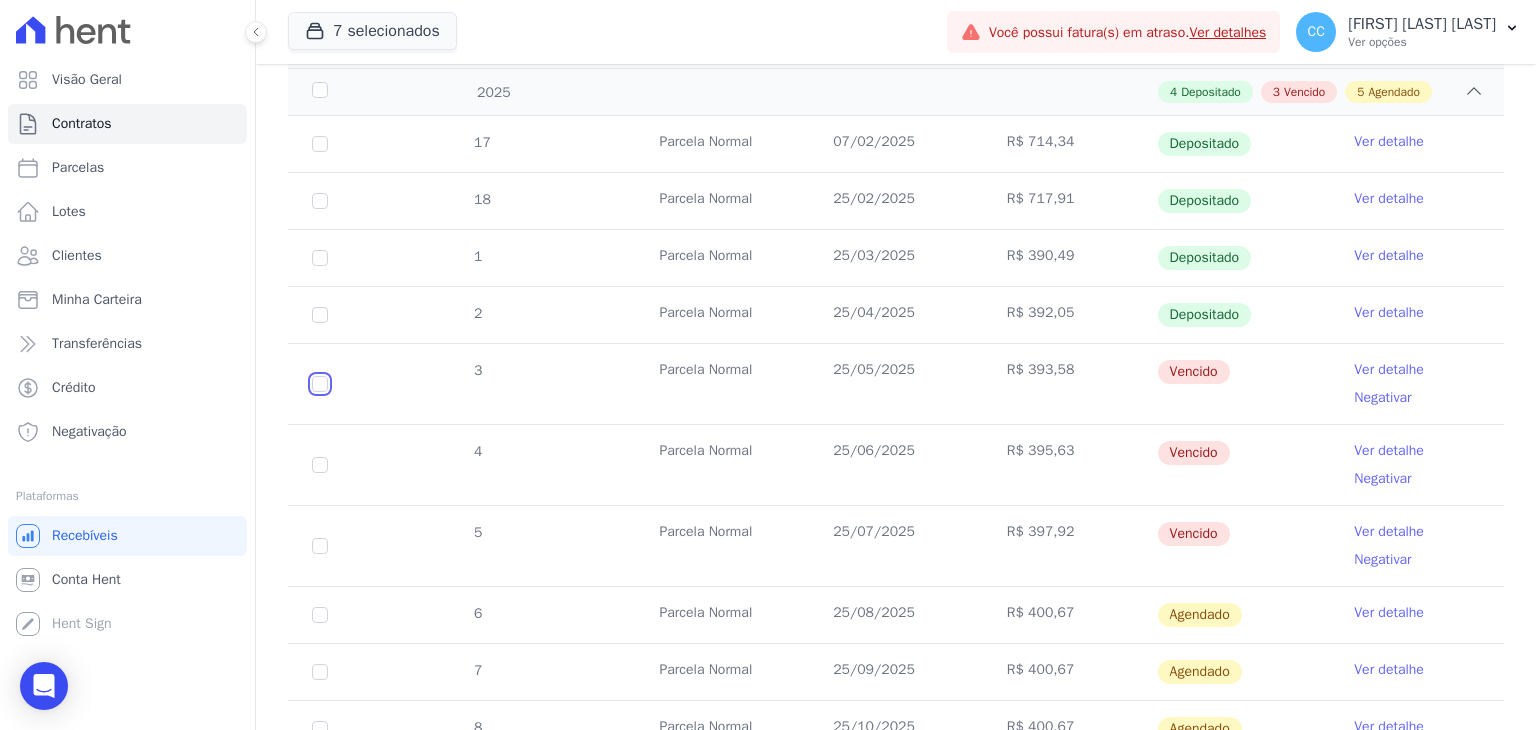 click at bounding box center (320, 384) 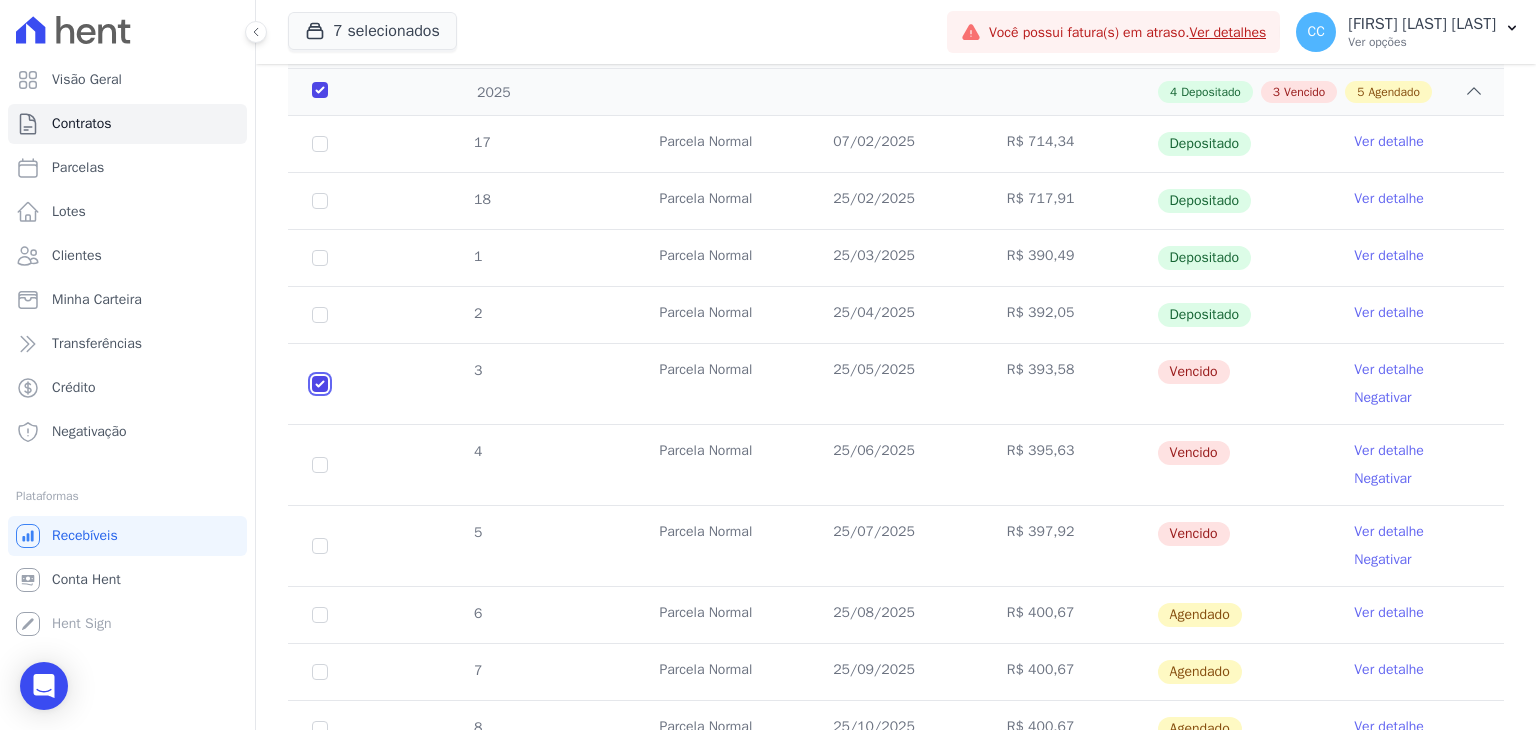 checkbox on "true" 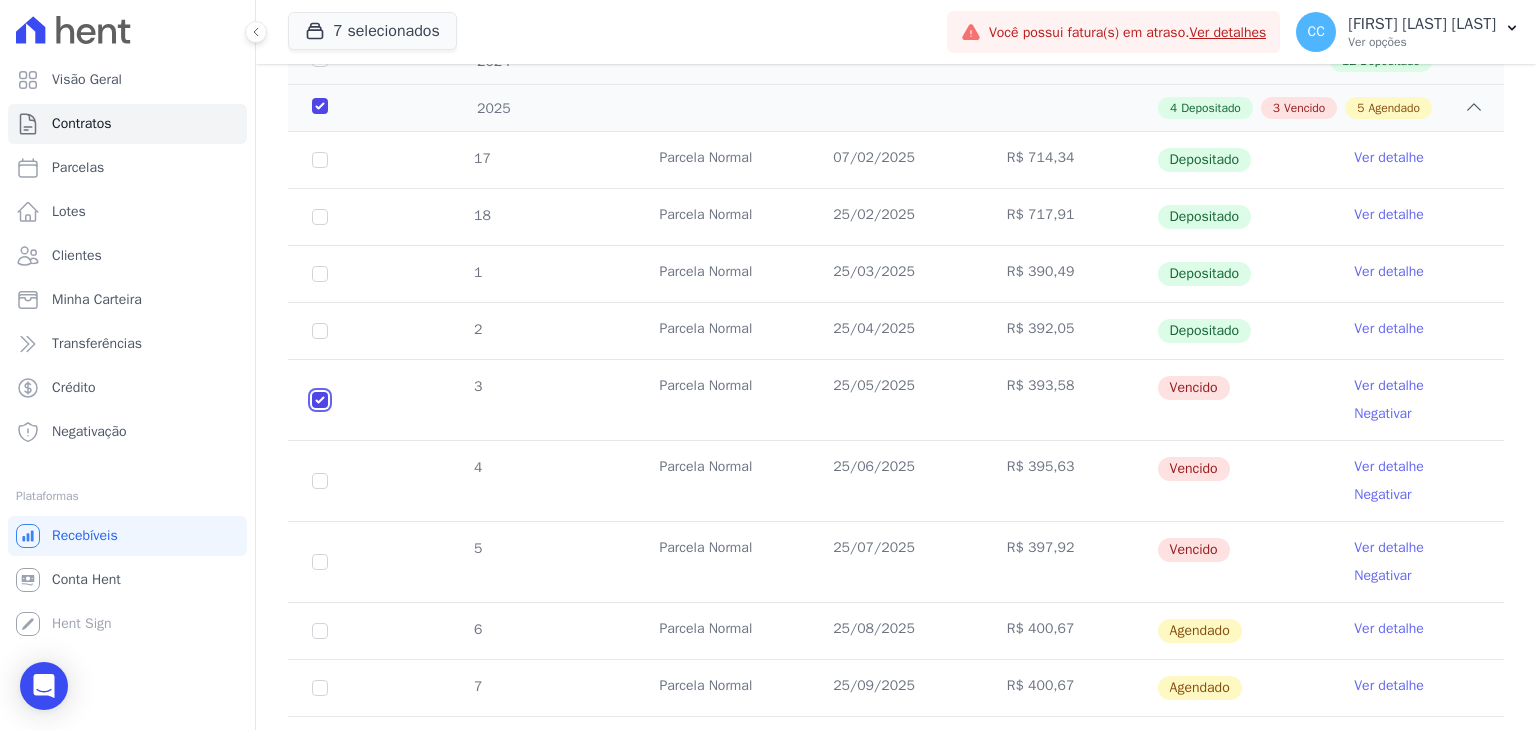 scroll, scrollTop: 416, scrollLeft: 0, axis: vertical 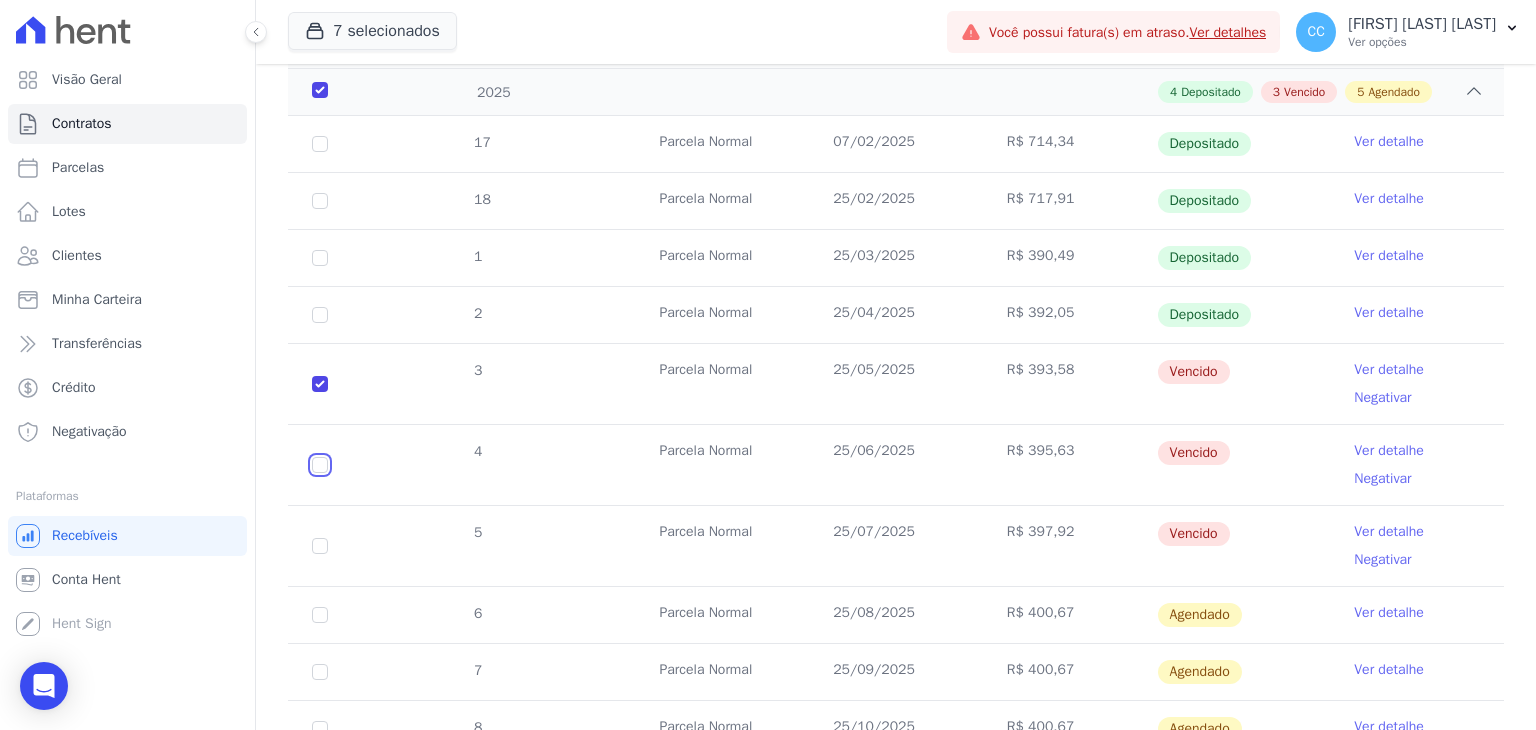 drag, startPoint x: 323, startPoint y: 453, endPoint x: 322, endPoint y: 469, distance: 16.03122 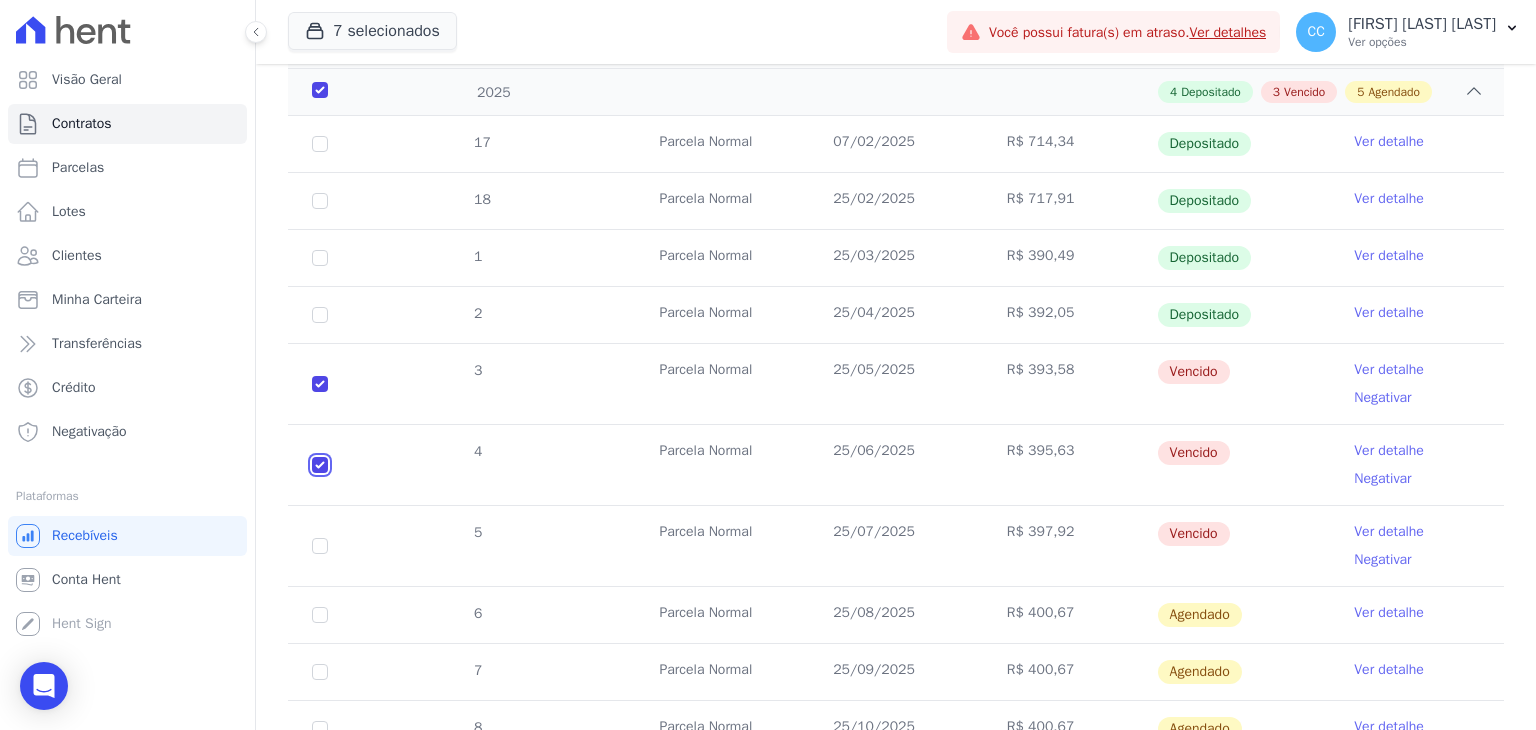 checkbox on "true" 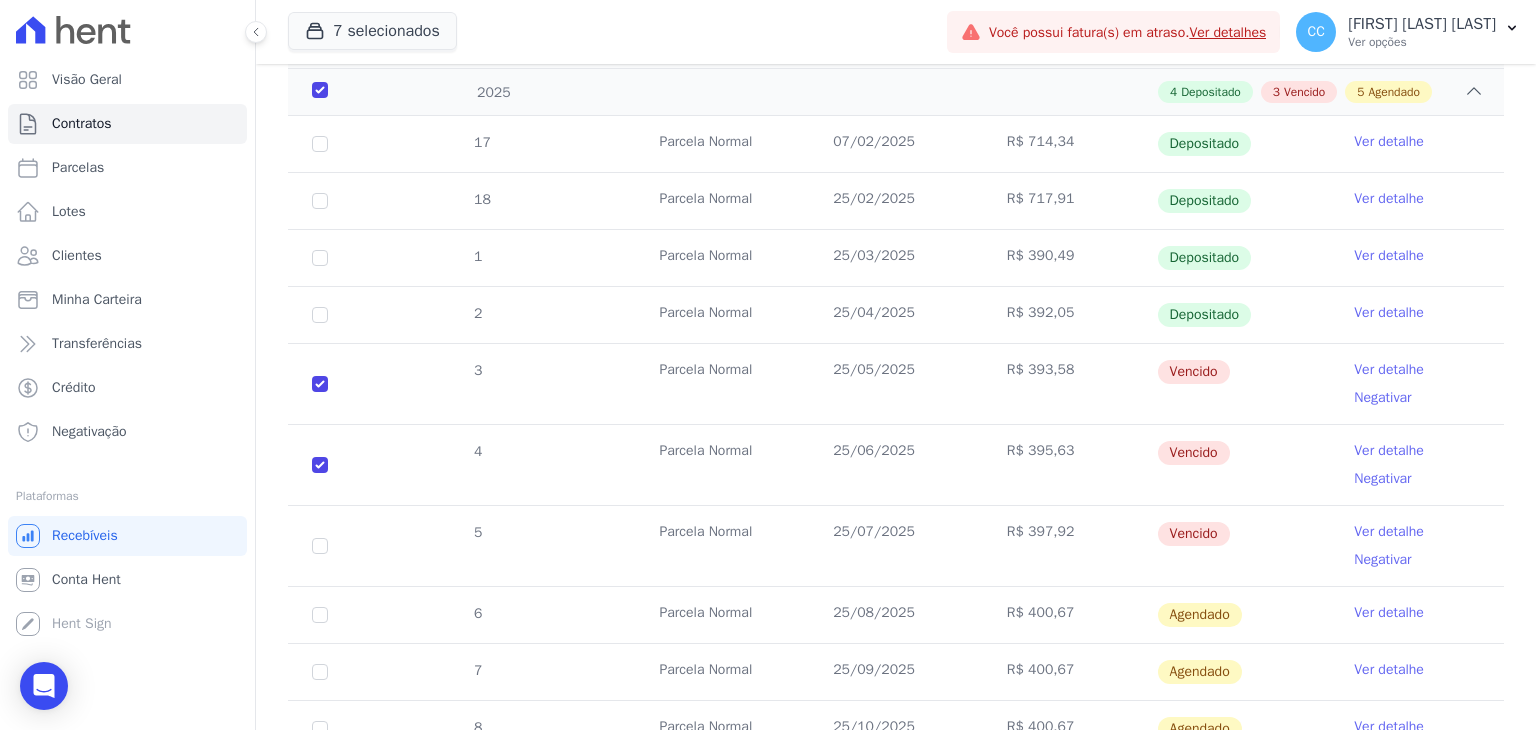 click on "5" at bounding box center (320, 546) 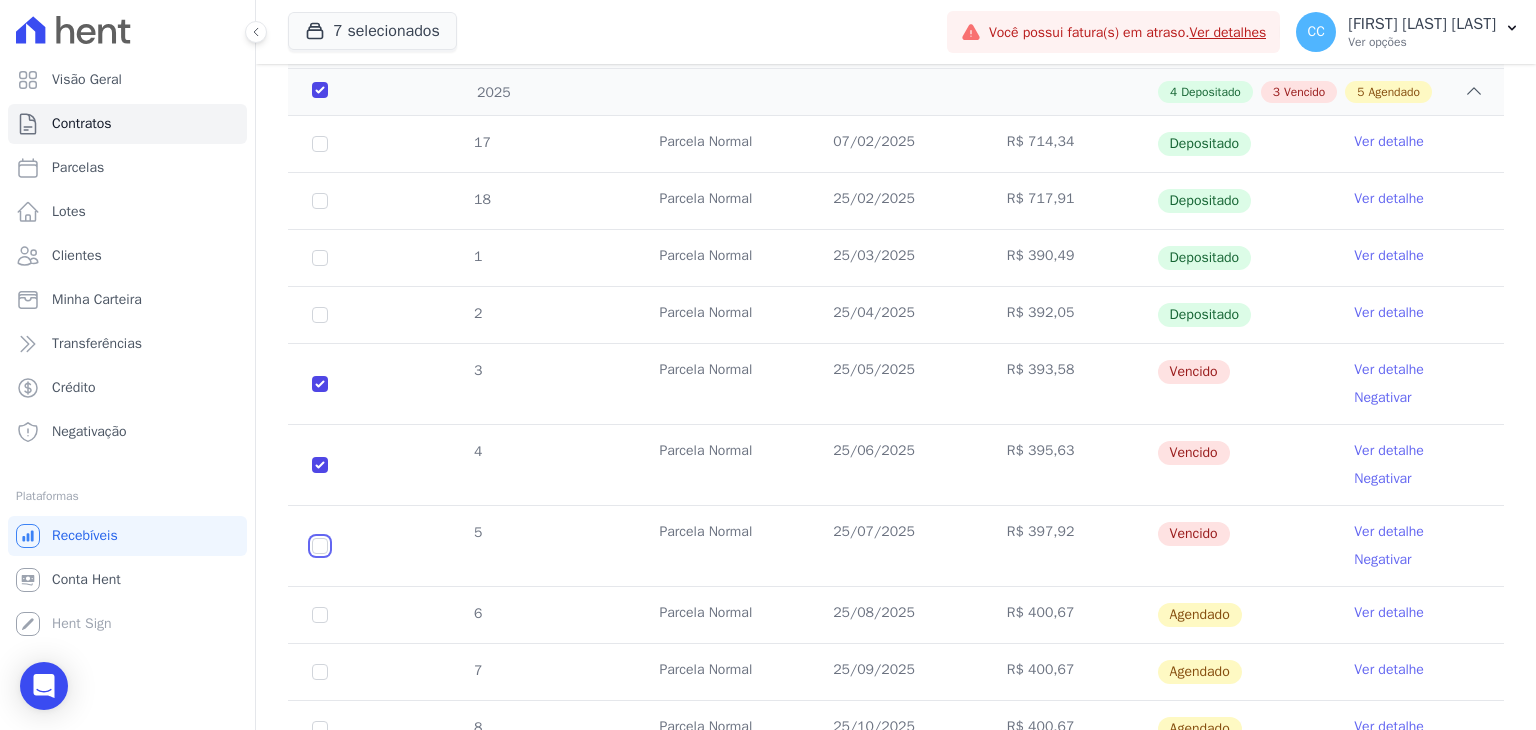 click at bounding box center (320, 384) 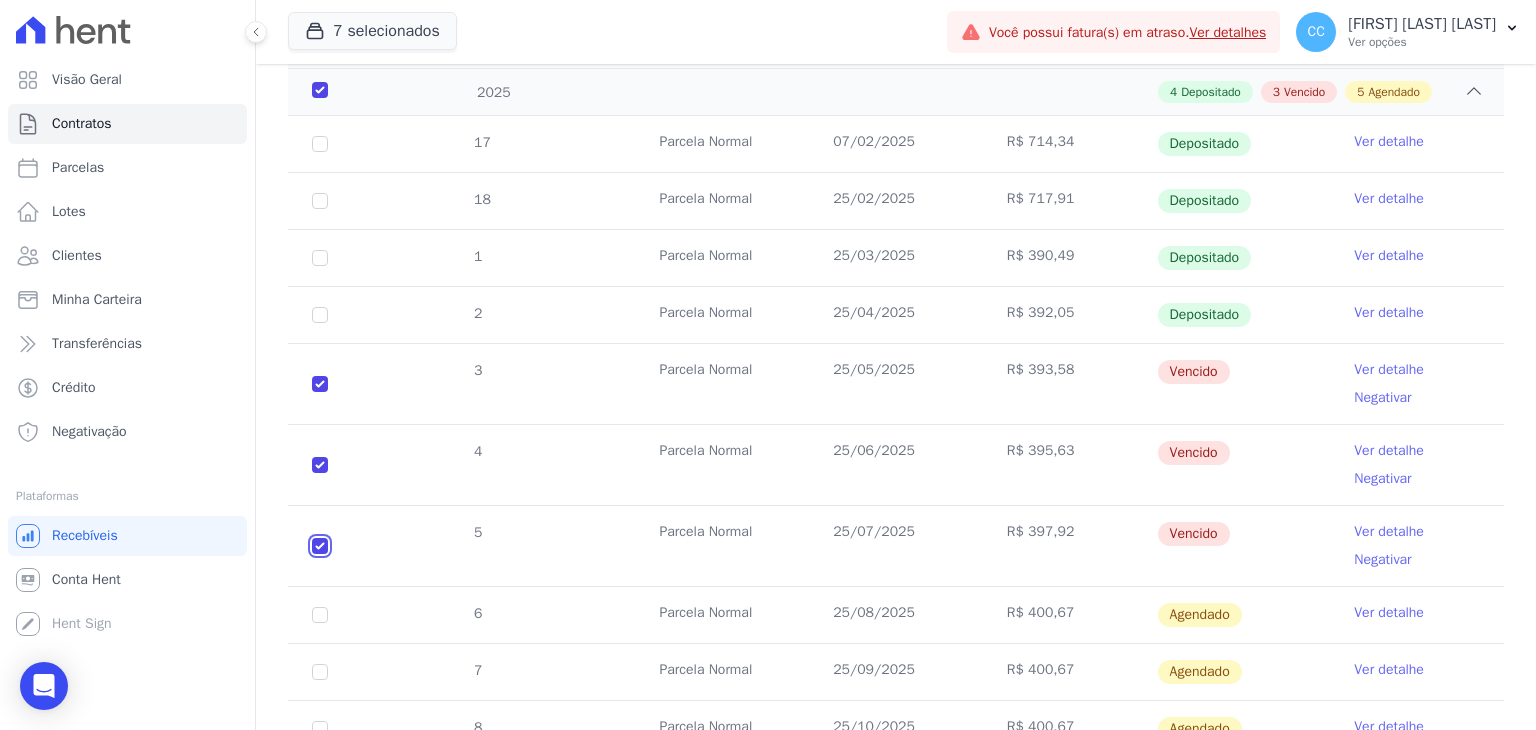 checkbox on "true" 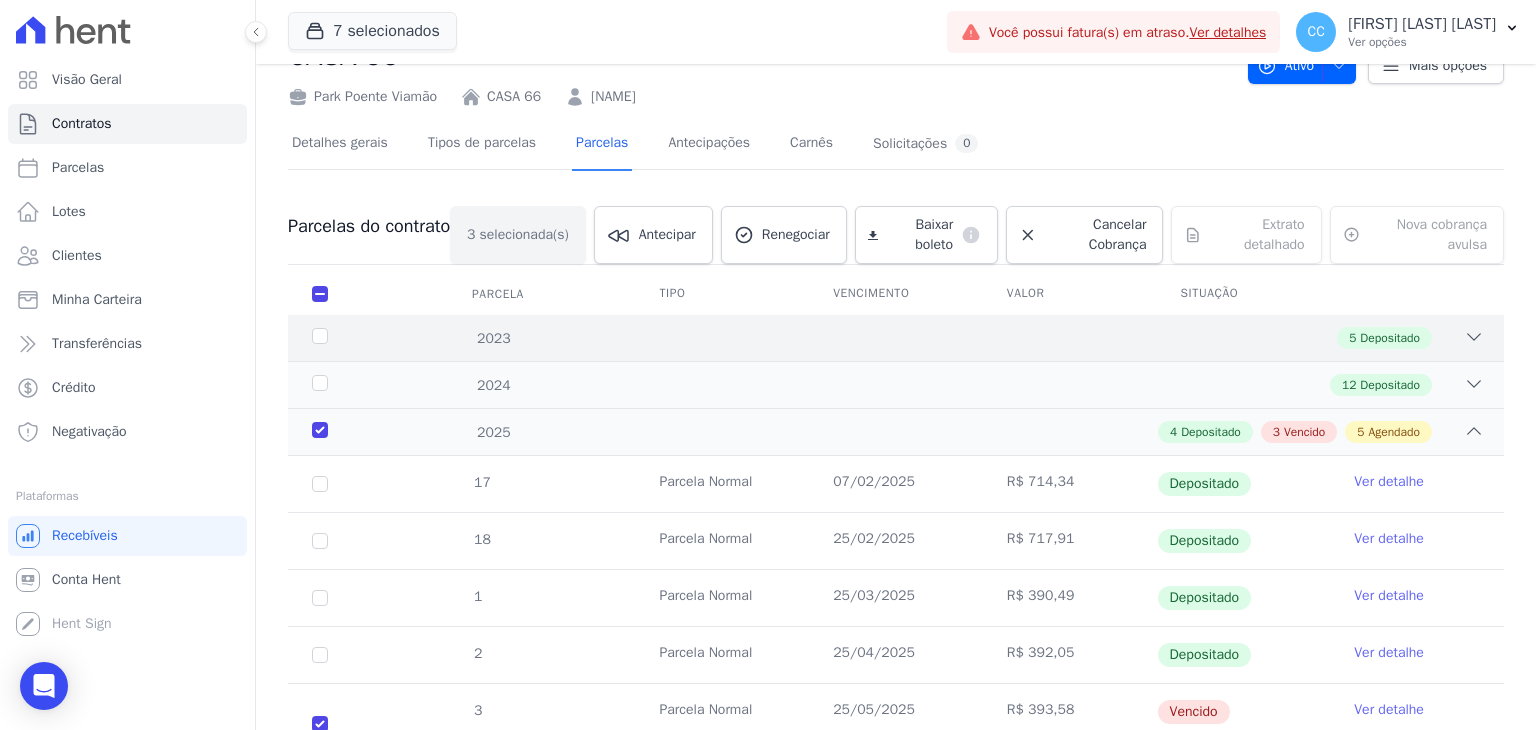 scroll, scrollTop: 16, scrollLeft: 0, axis: vertical 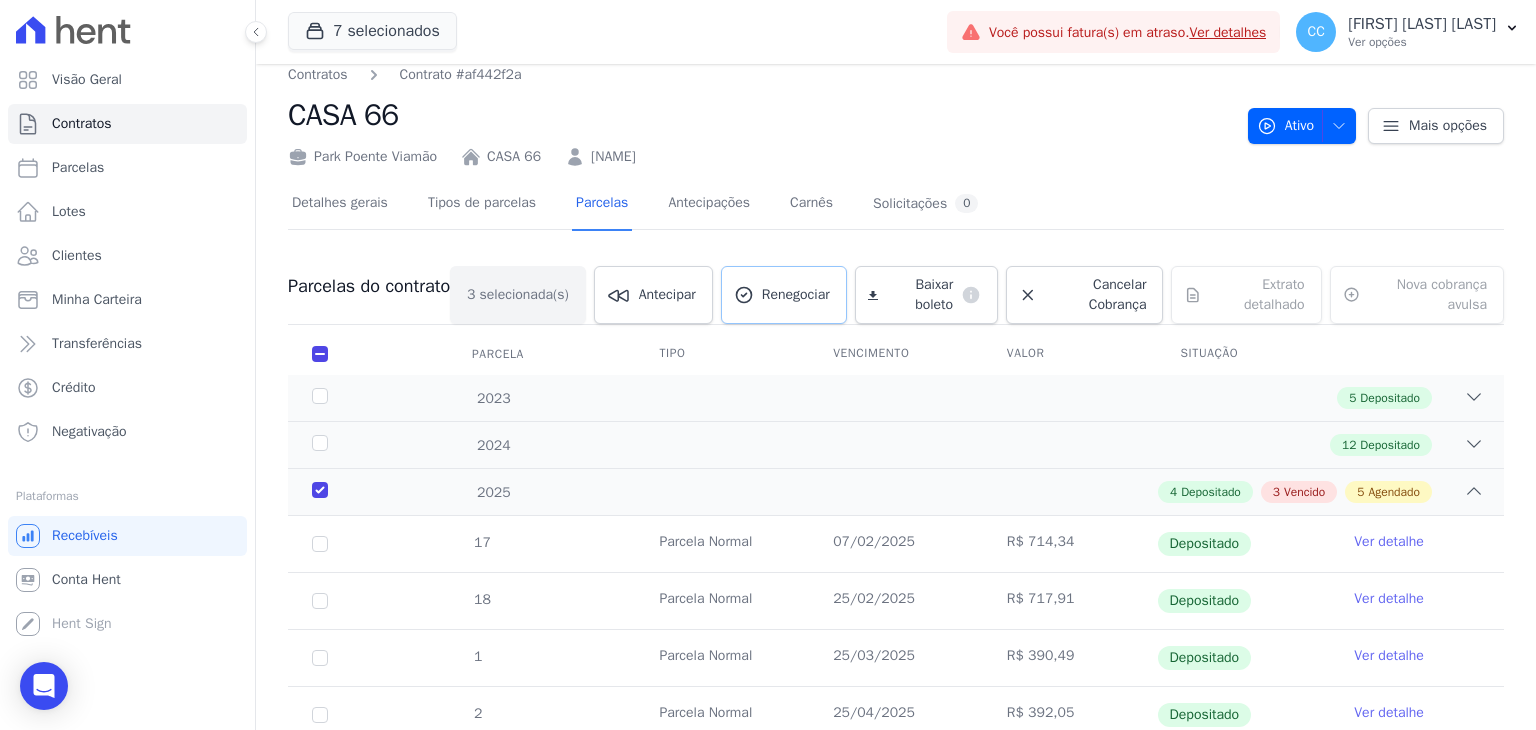 click on "Renegociar" at bounding box center (784, 295) 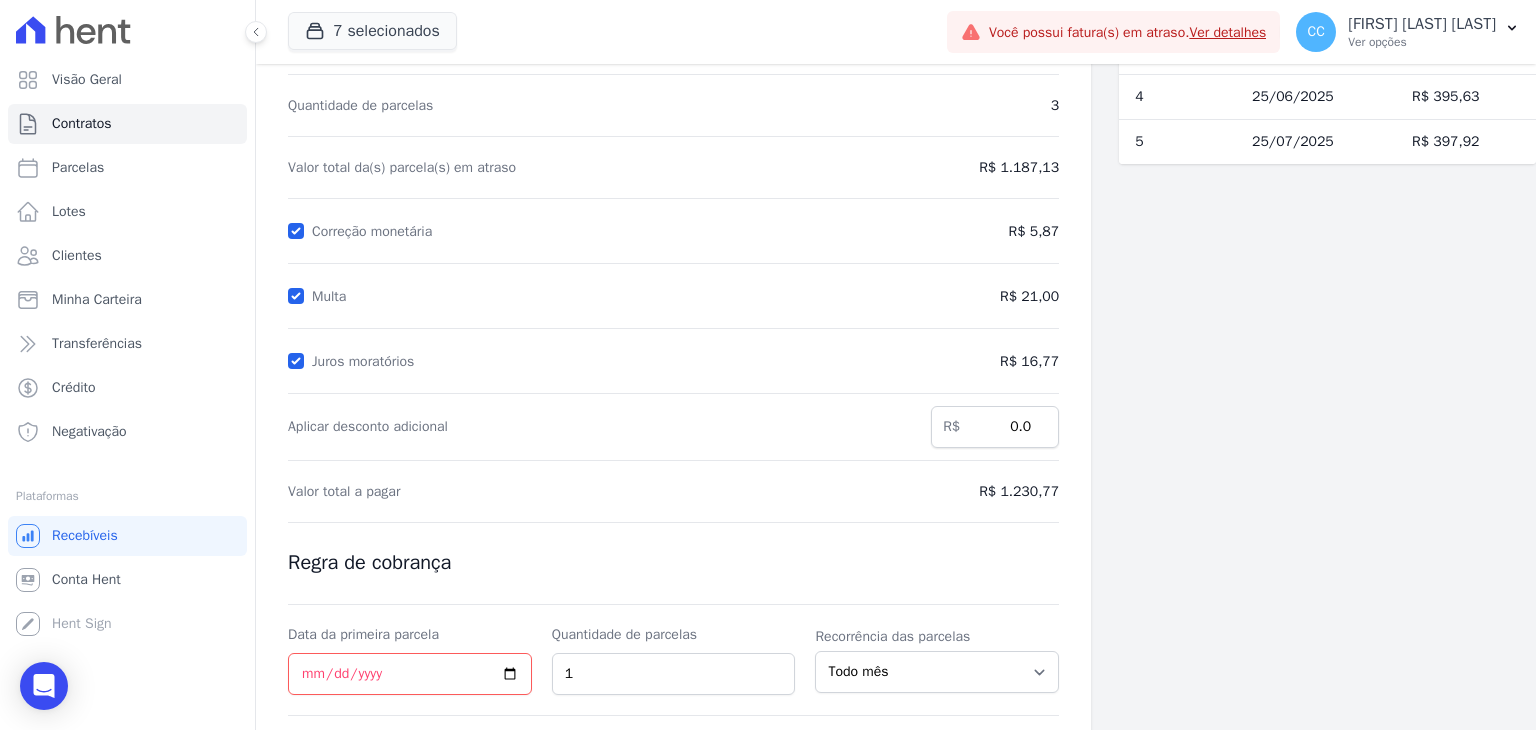 scroll, scrollTop: 268, scrollLeft: 0, axis: vertical 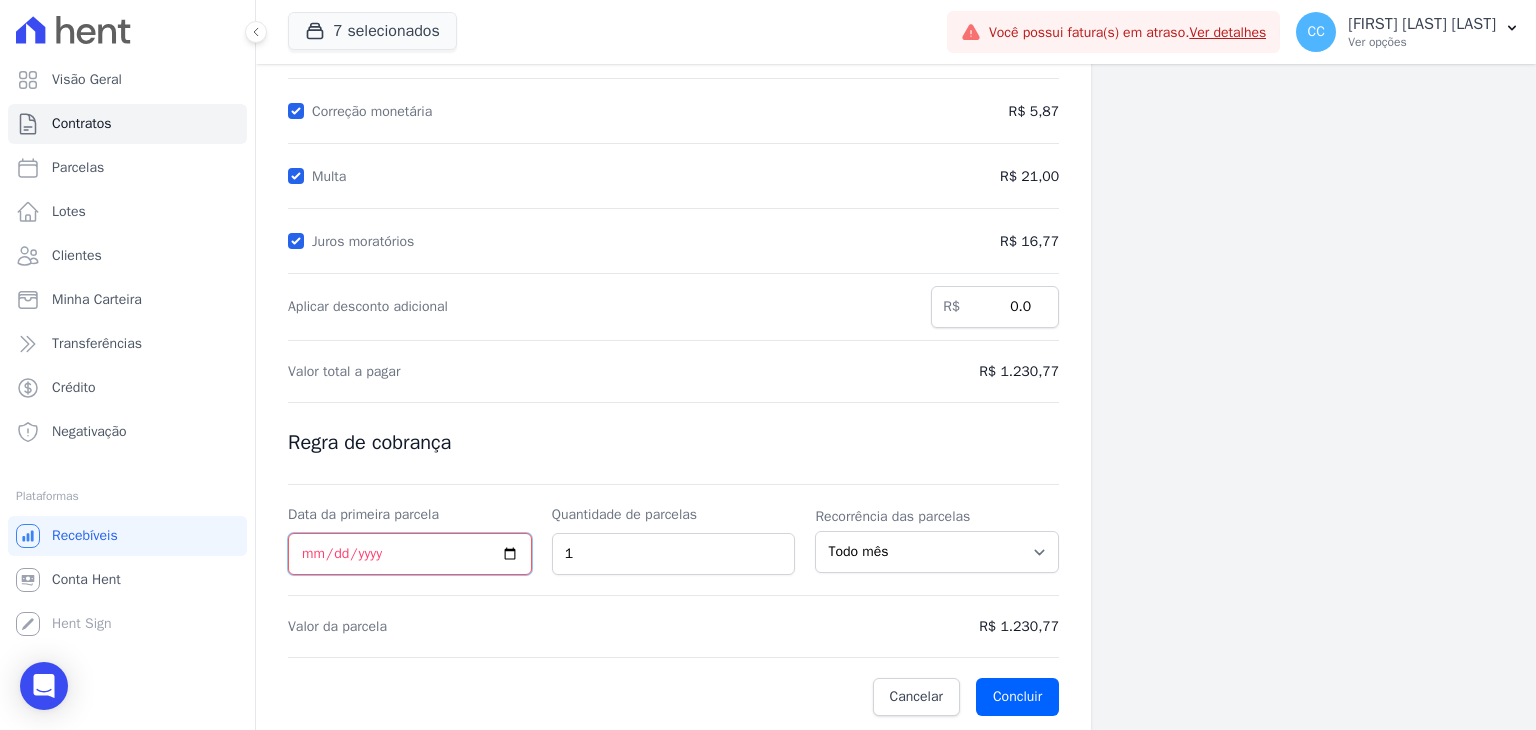click on "Data da primeira parcela" at bounding box center (410, 554) 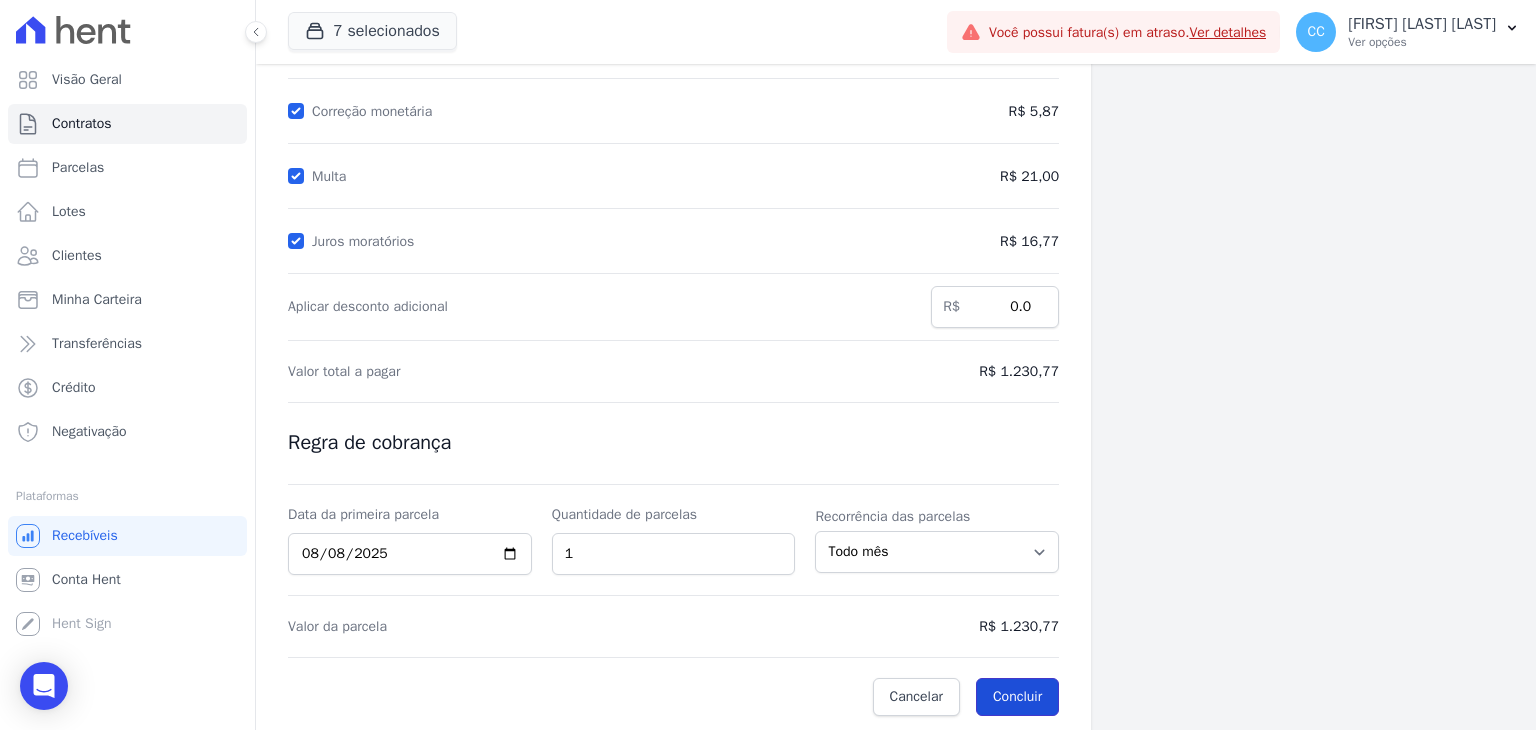 click on "Concluir" at bounding box center [1017, 697] 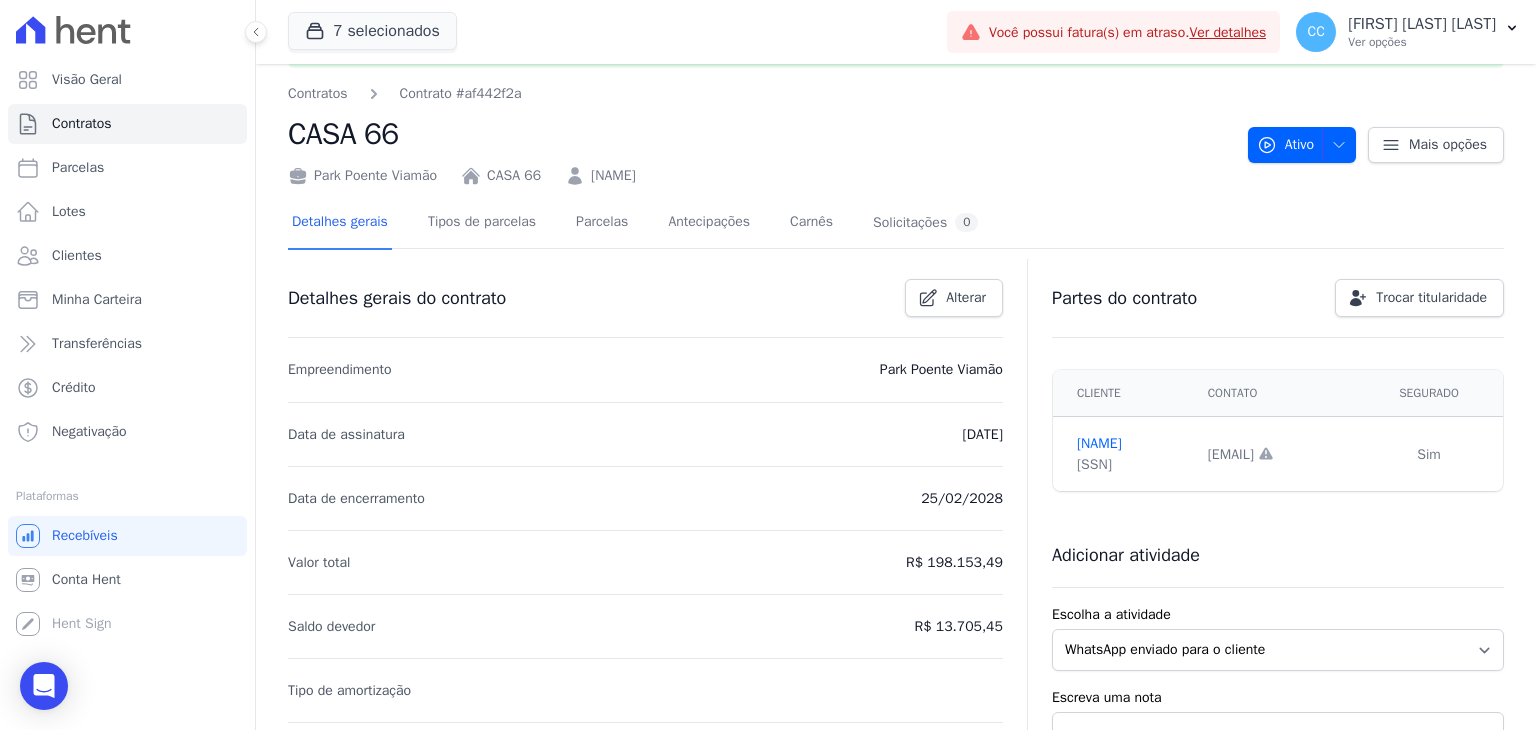 scroll, scrollTop: 0, scrollLeft: 0, axis: both 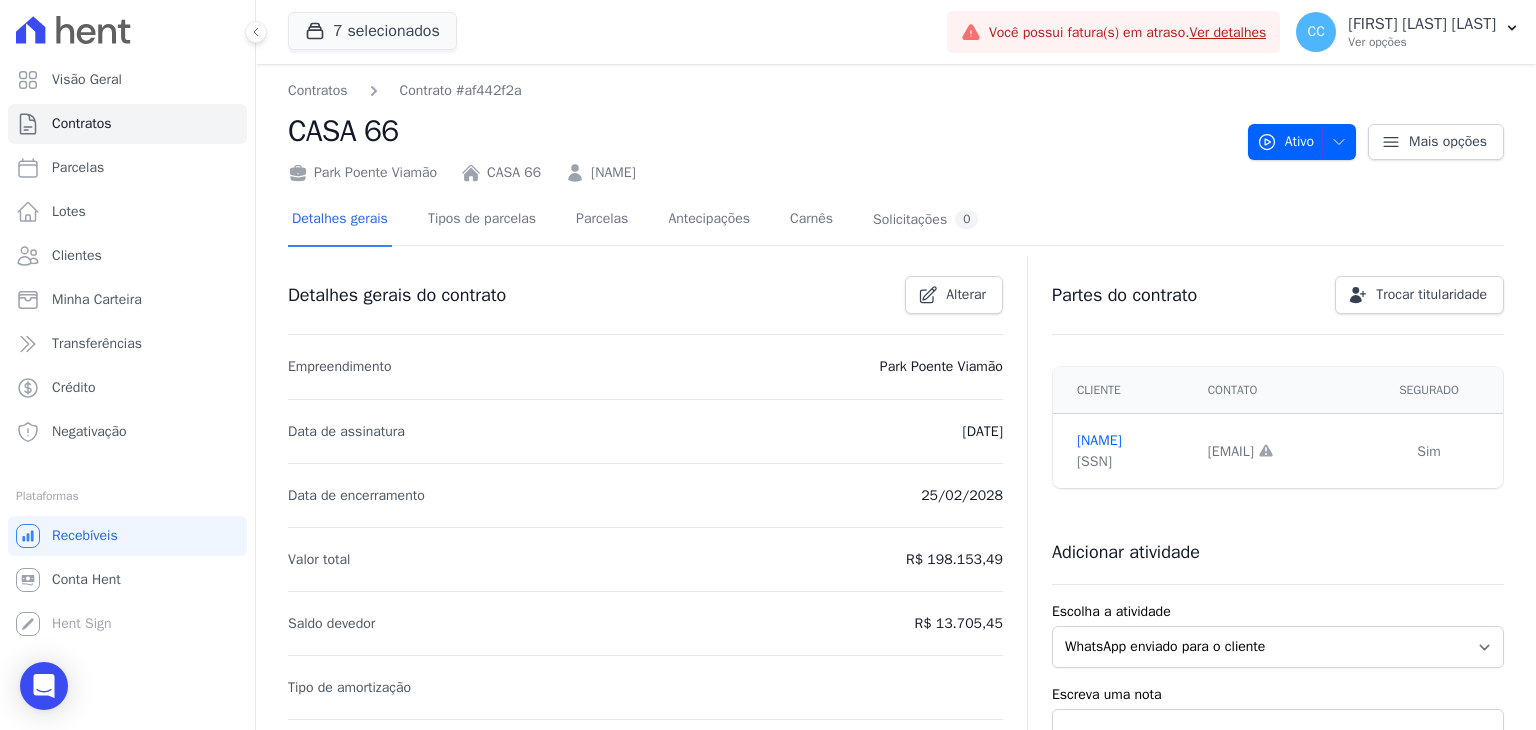 click on "Detalhes gerais
Tipos de parcelas
Parcelas
Antecipações
Carnês
Solicitações
0" at bounding box center (635, 220) 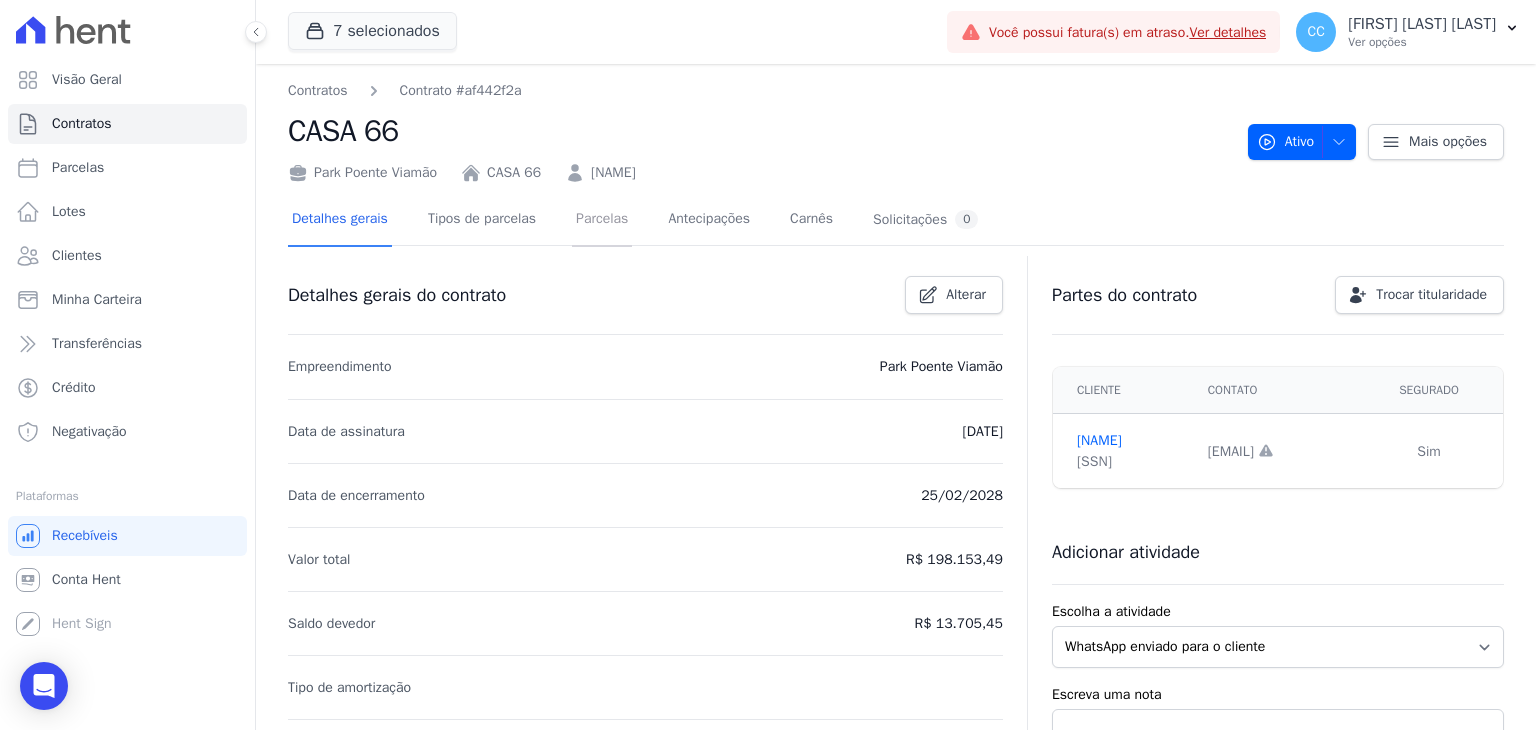 click on "Parcelas" at bounding box center (602, 220) 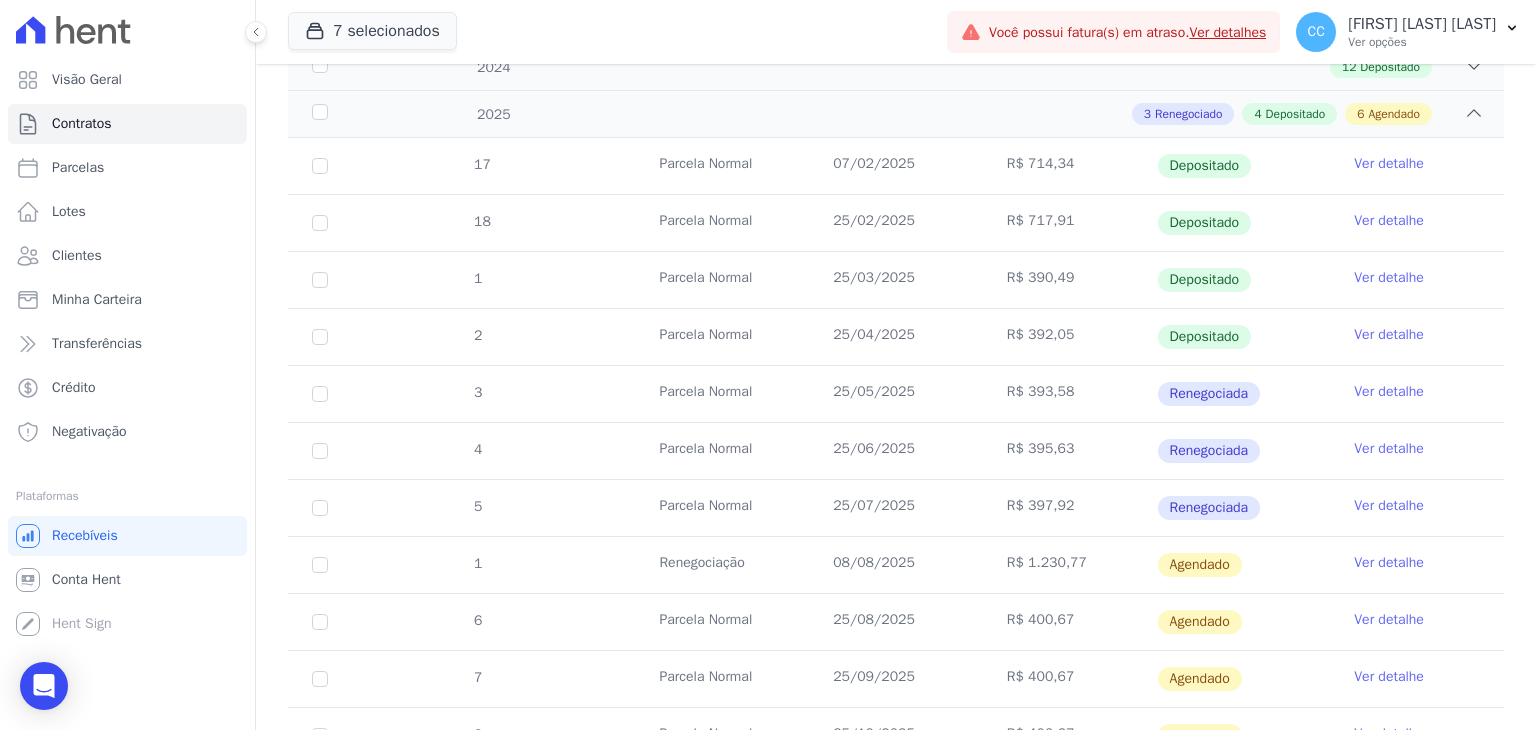 scroll, scrollTop: 500, scrollLeft: 0, axis: vertical 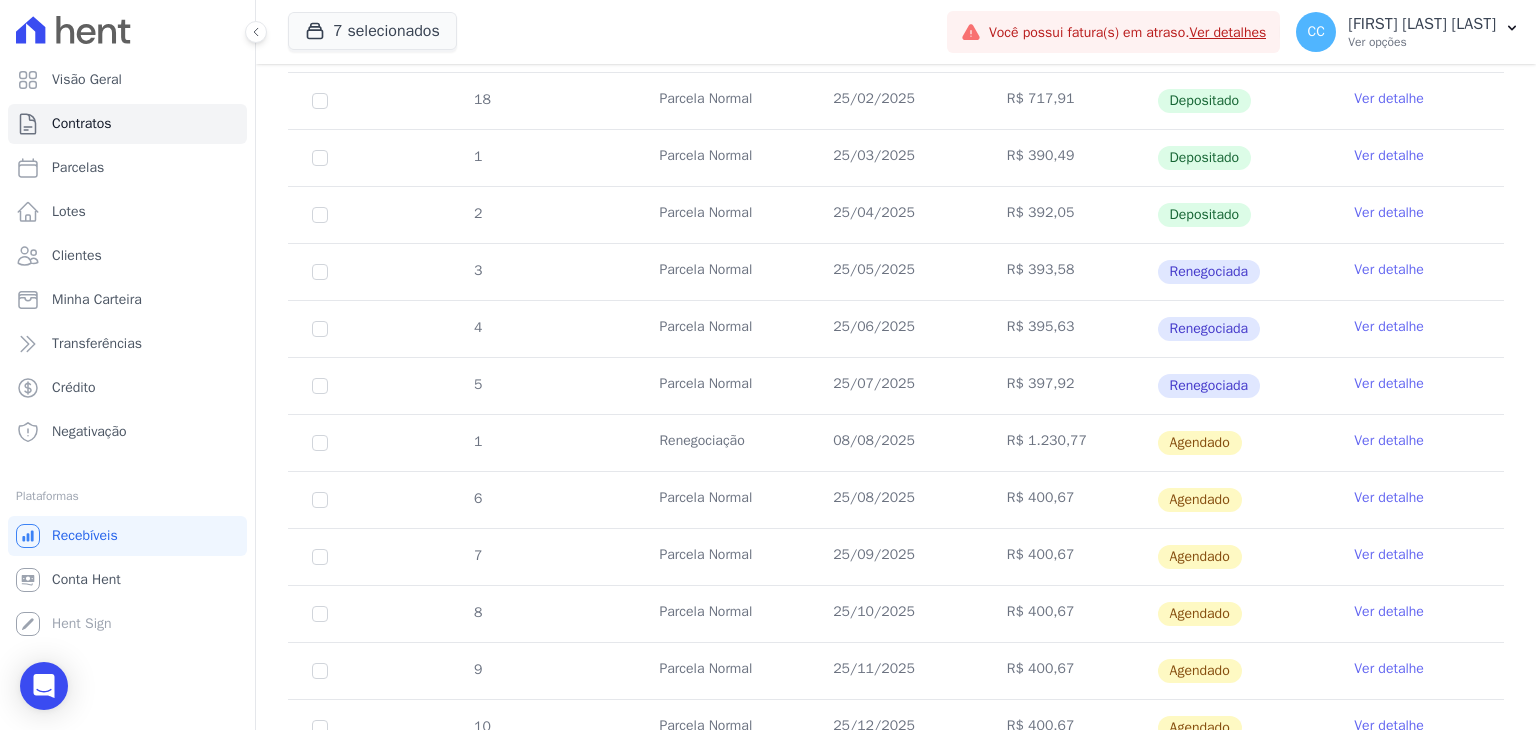 click on "Ver detalhe" at bounding box center [1389, 441] 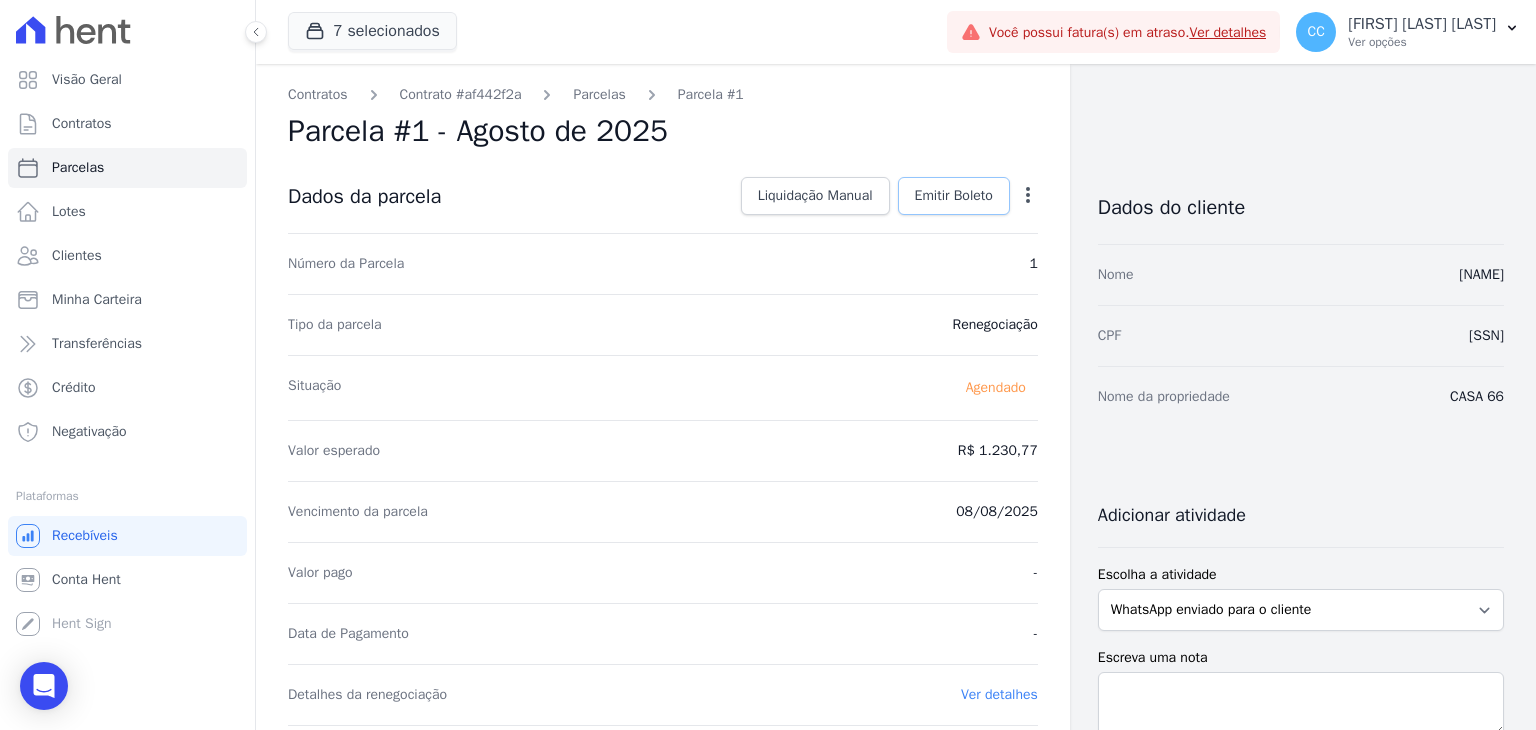 click on "Emitir Boleto" at bounding box center [954, 196] 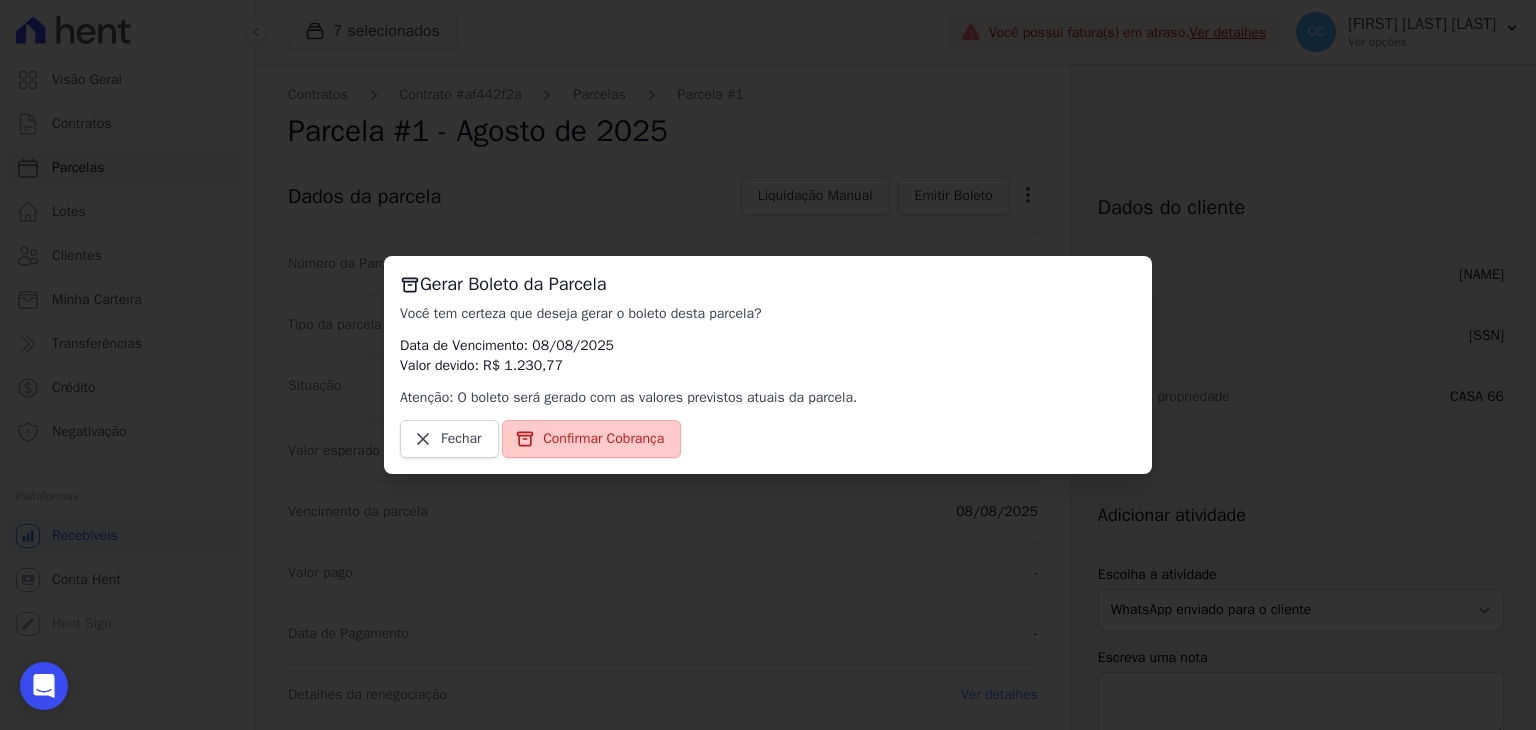 click on "Confirmar Cobrança" at bounding box center [603, 439] 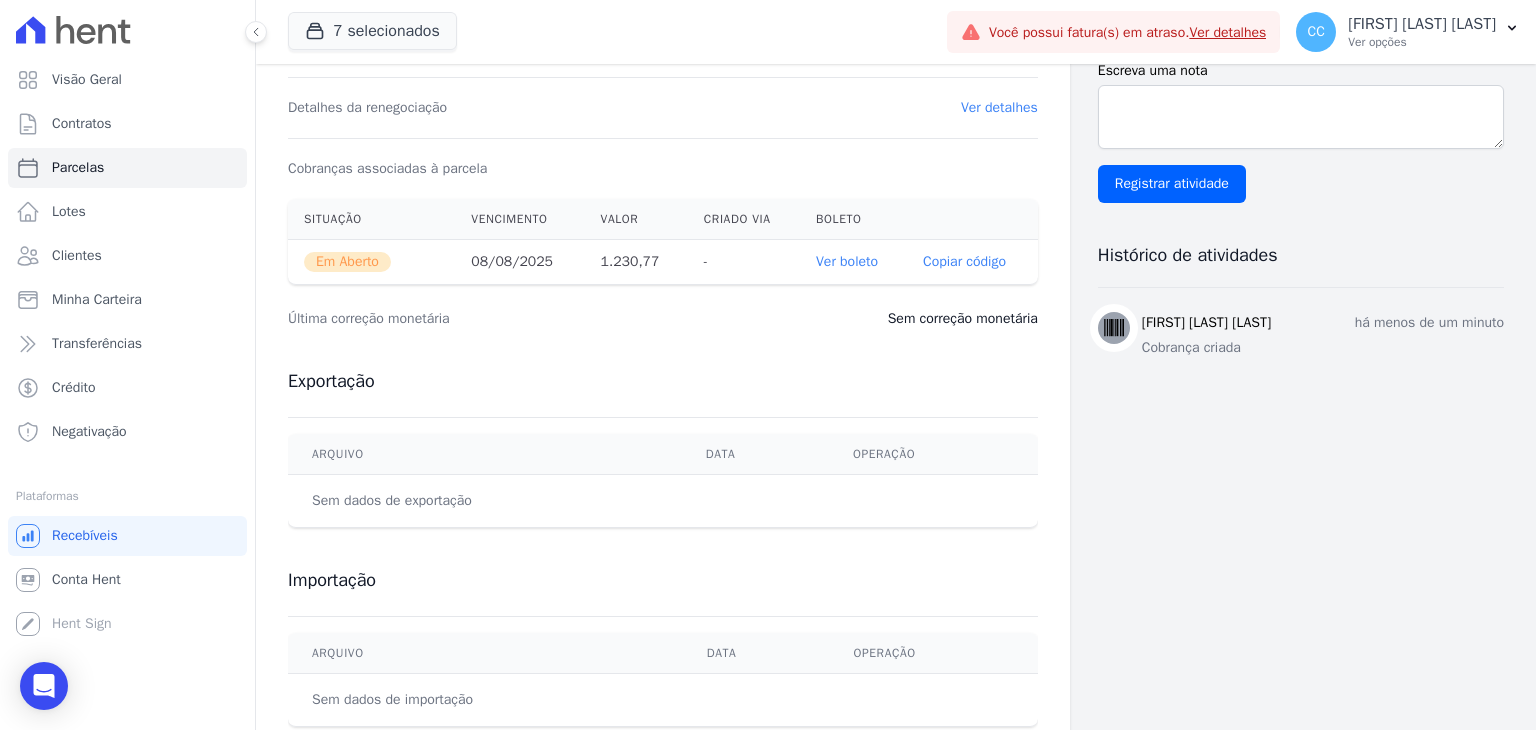 scroll, scrollTop: 600, scrollLeft: 0, axis: vertical 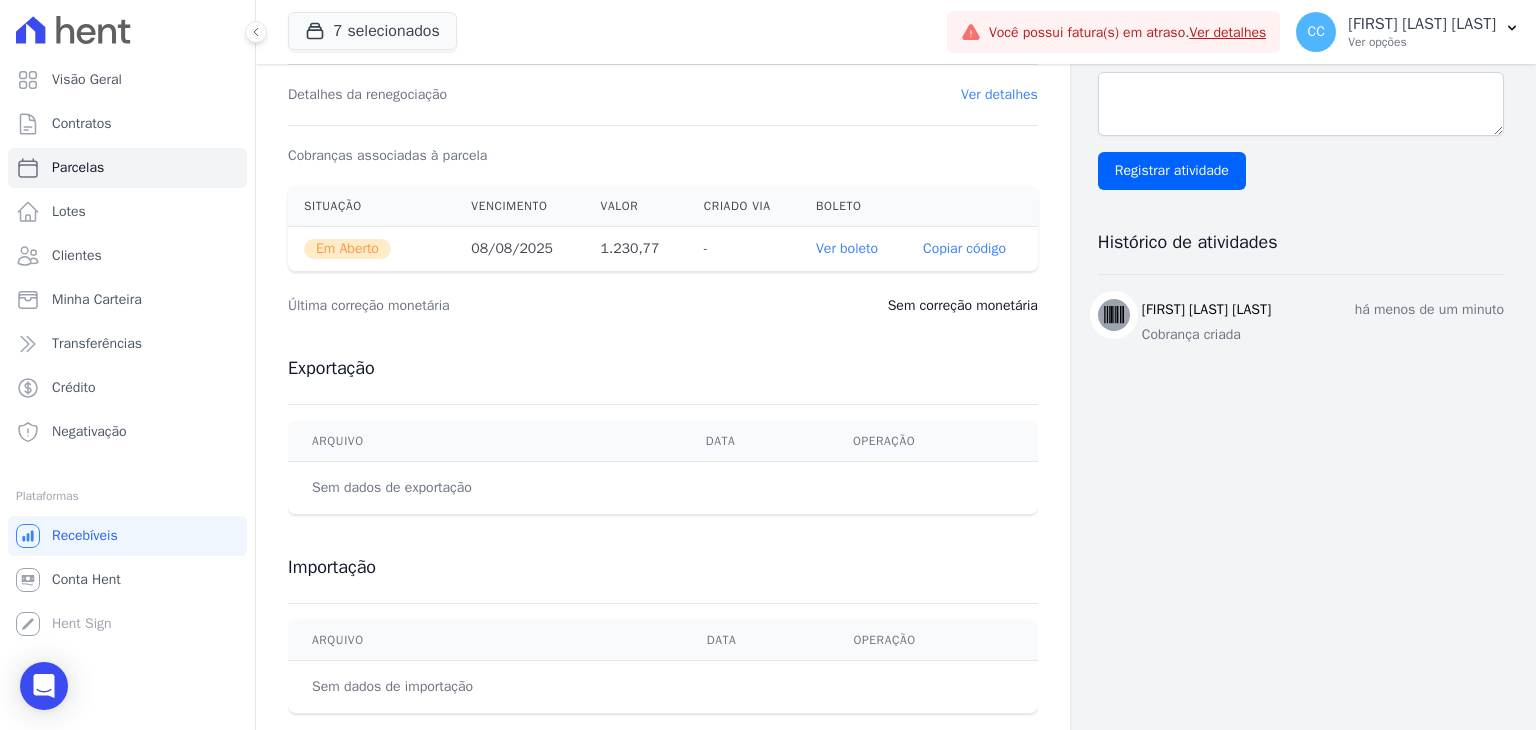 click on "Ver boleto" at bounding box center (847, 248) 